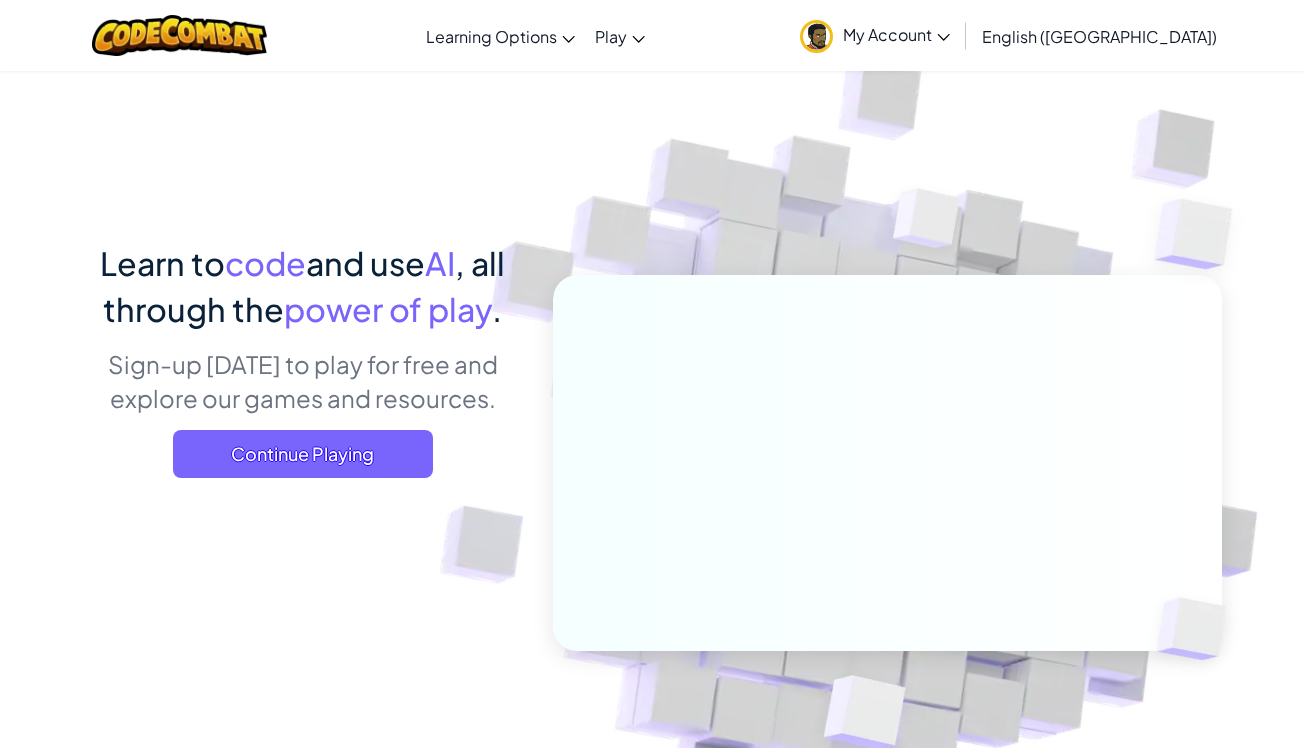 scroll, scrollTop: 0, scrollLeft: 0, axis: both 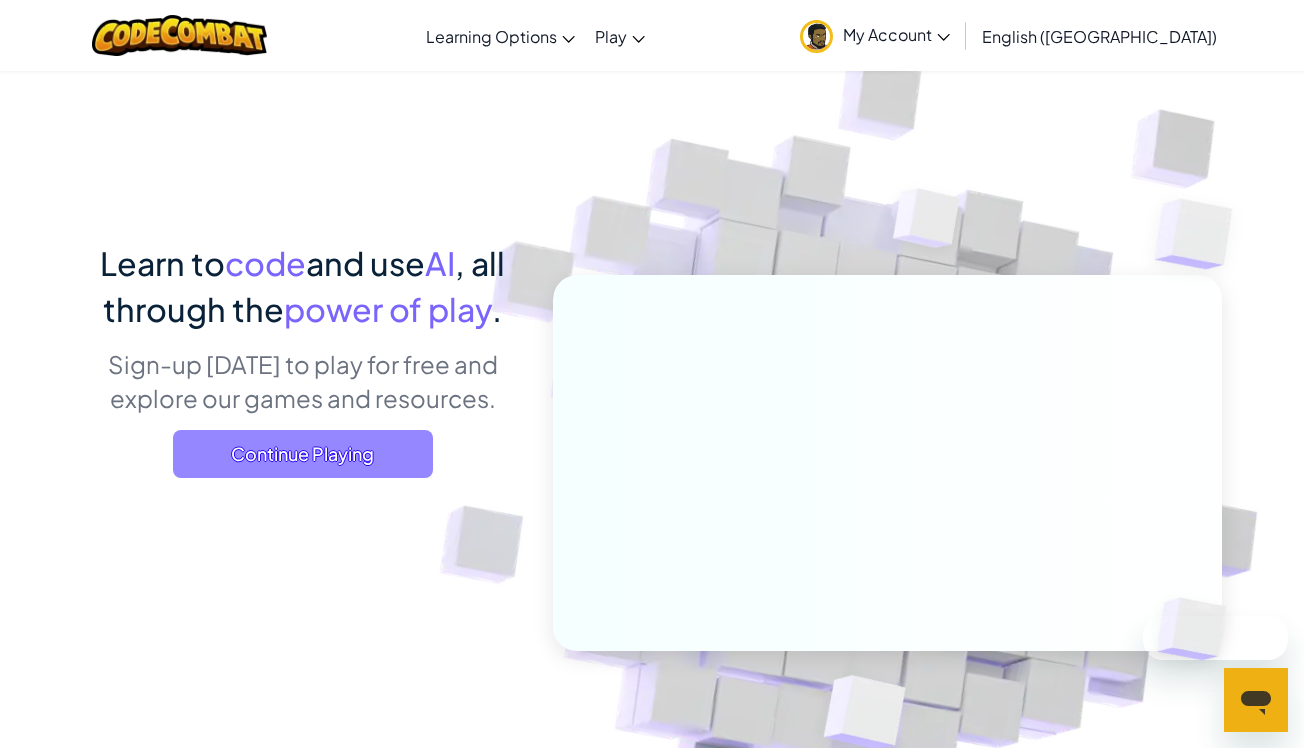 click on "Continue Playing" at bounding box center (303, 454) 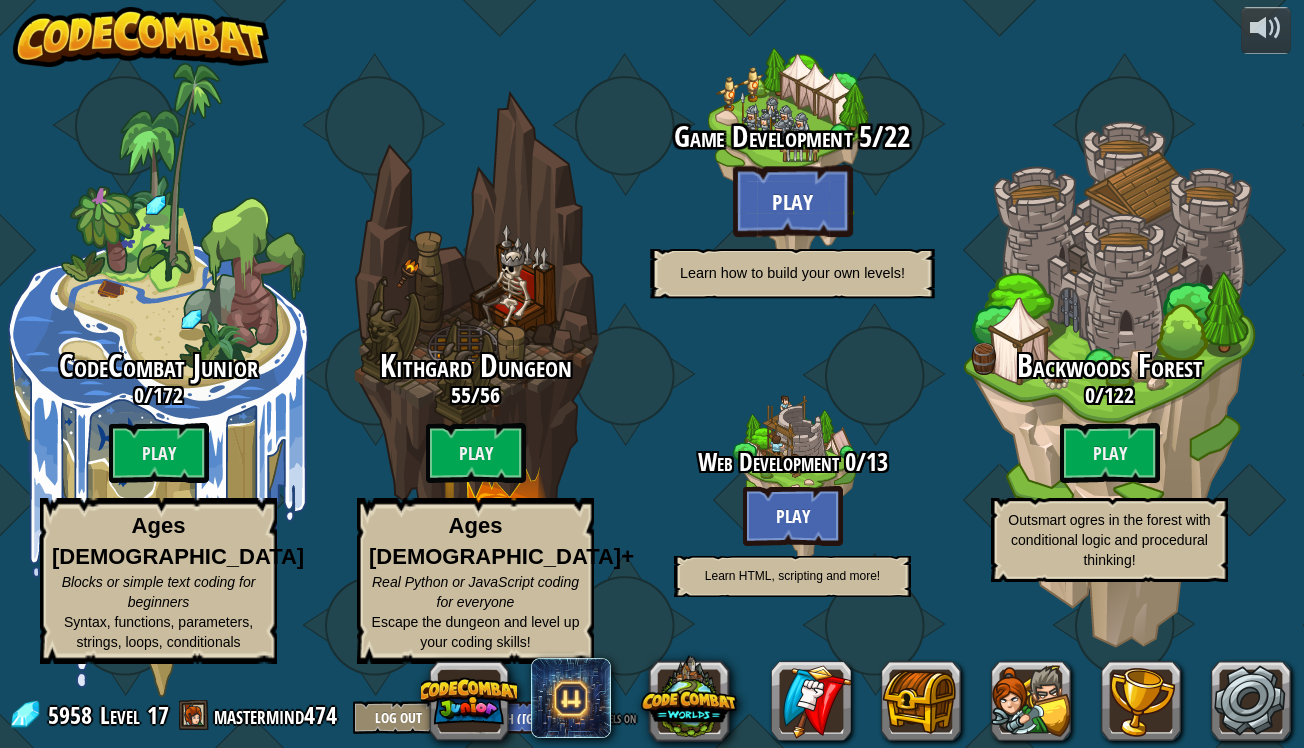 click on "Play" at bounding box center [793, 201] 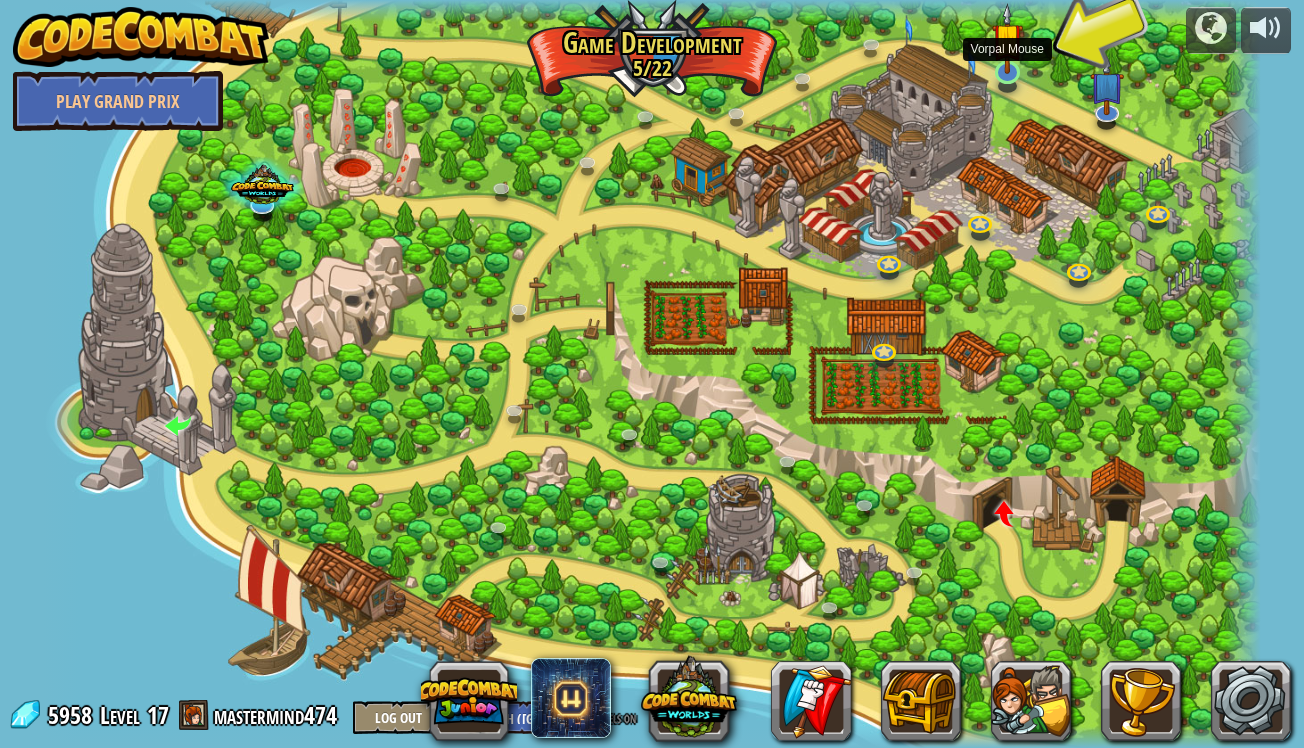 click at bounding box center [1007, 39] 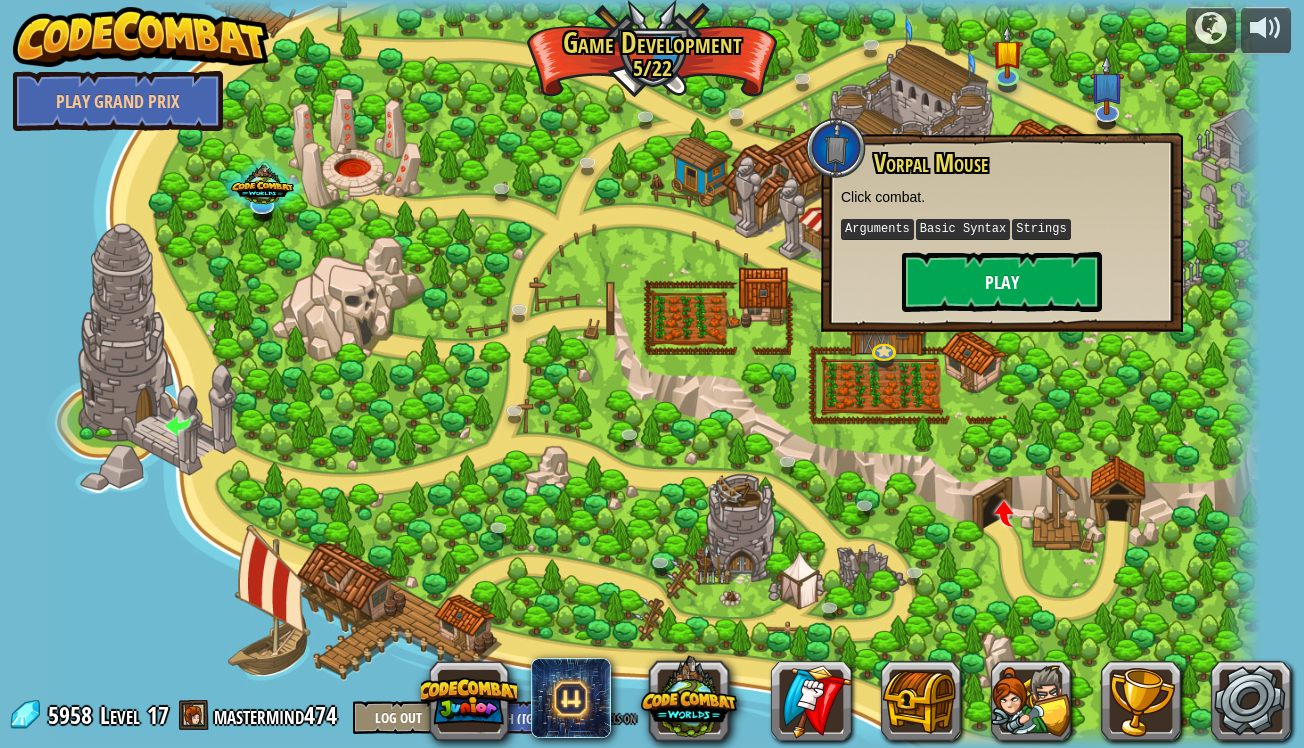 click on "Play" at bounding box center (1002, 282) 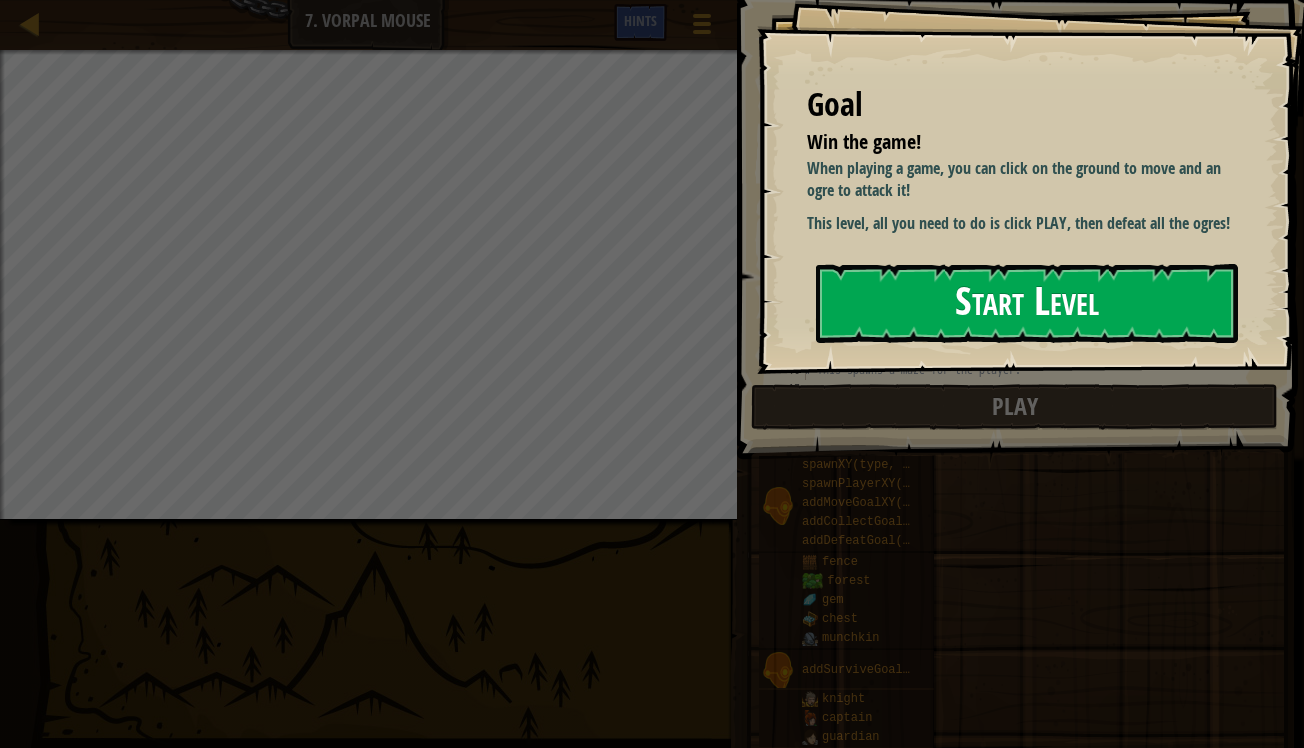 click on "Start Level" at bounding box center [1027, 303] 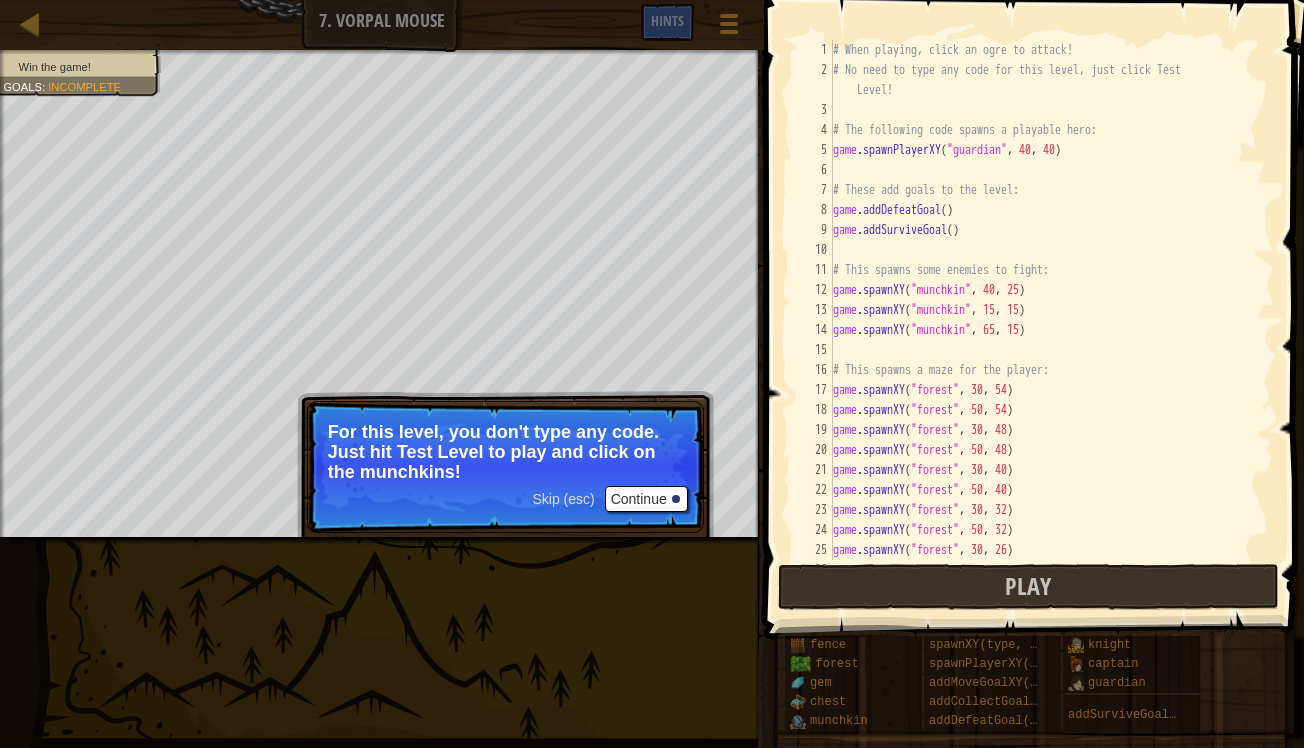 click on "Continue" at bounding box center [646, 499] 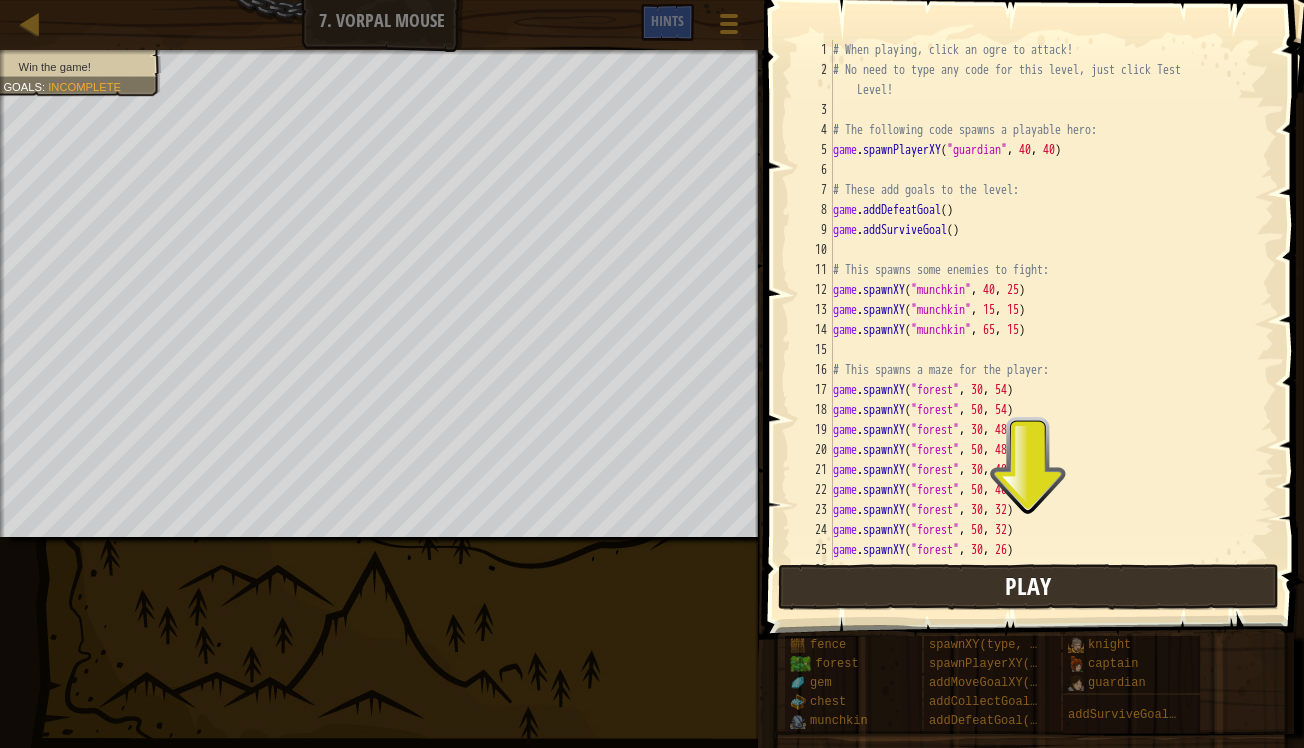 click on "Play" at bounding box center (1028, 586) 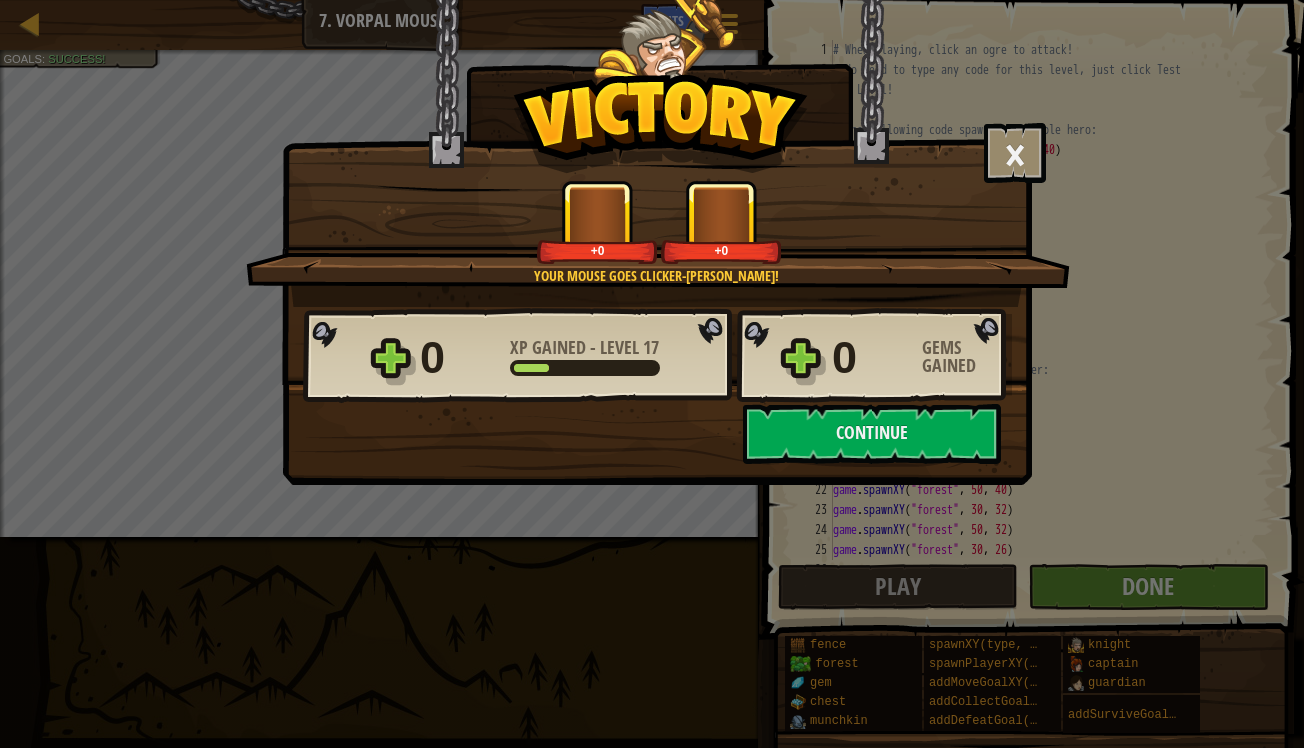 click on "× Your mouse goes clicker-[PERSON_NAME]! How fun was this level? Tell us more! Your mouse goes clicker-[PERSON_NAME]! +0 +0 Reticulating Splines... 0 XP Gained - Level 17 0 Gems Gained Saving Progress Continue" at bounding box center (657, 242) 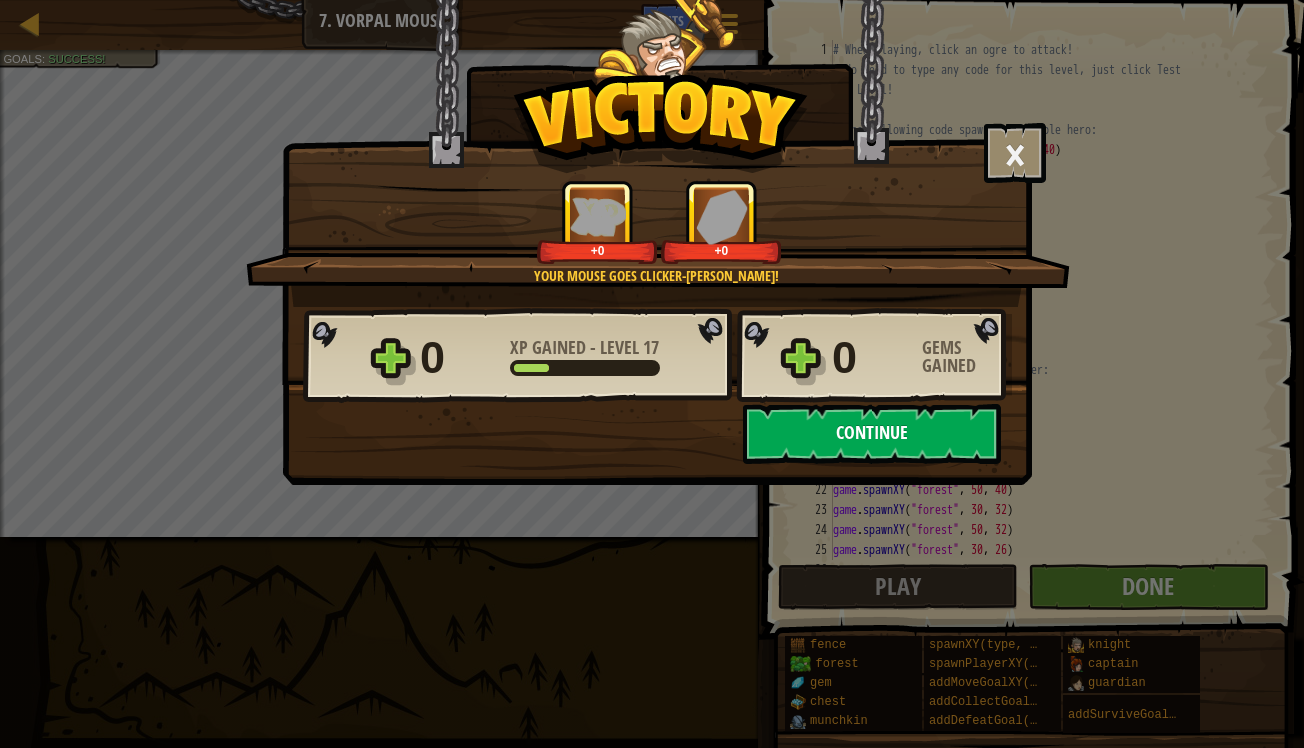 click on "Continue" at bounding box center [872, 434] 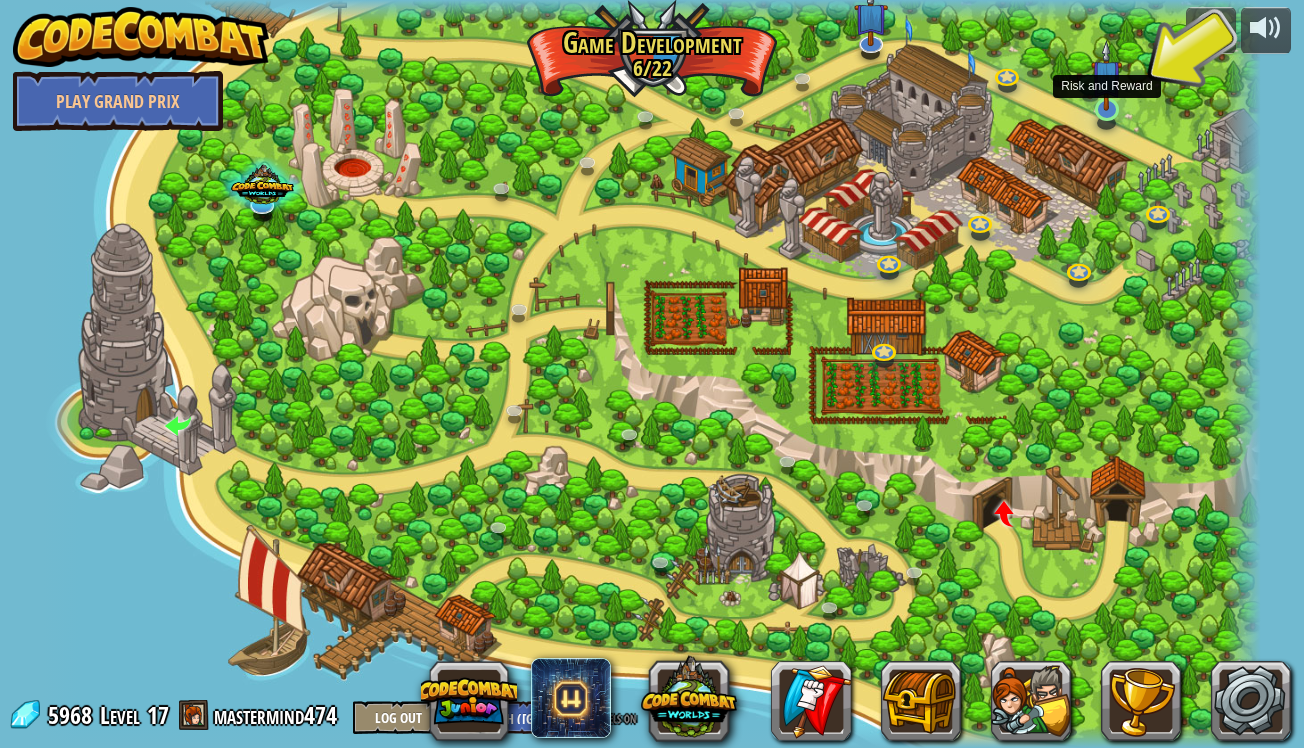 click at bounding box center [1106, 76] 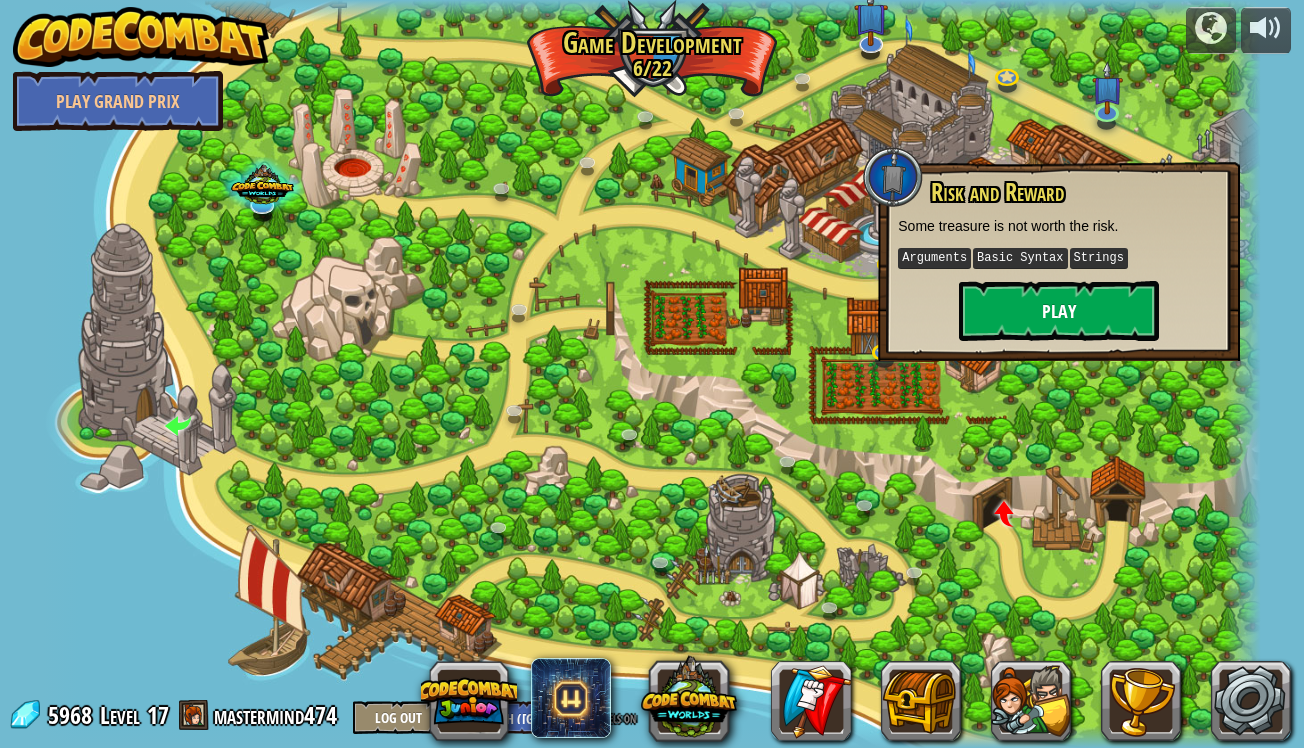 click on "Play" at bounding box center (1059, 311) 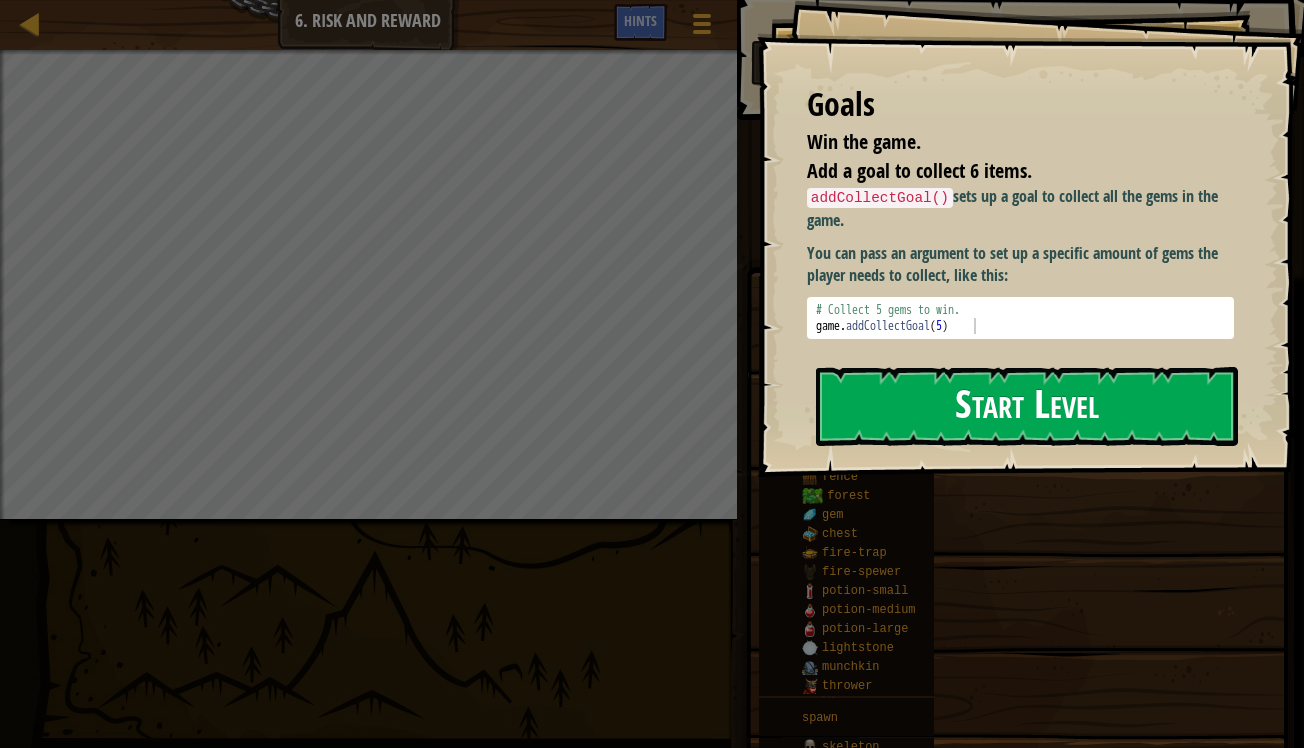 click on "Start Level" at bounding box center [1027, 406] 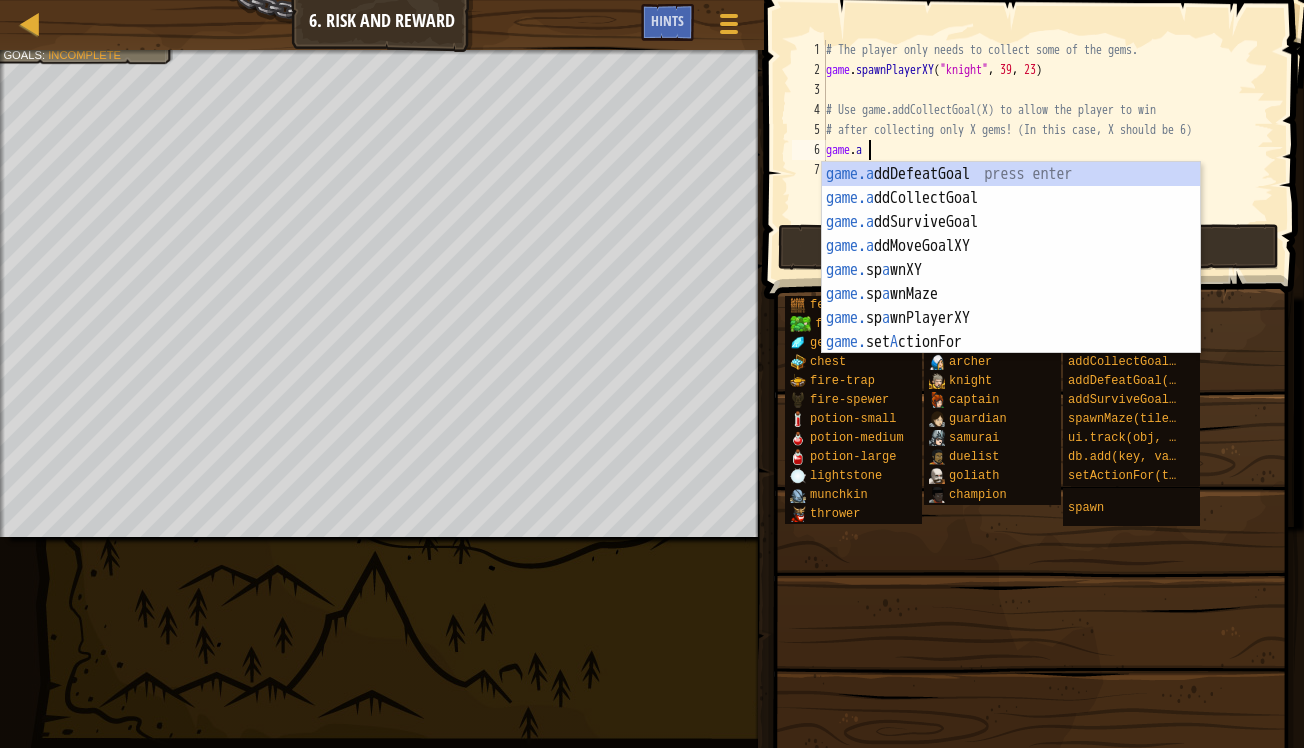 scroll, scrollTop: 9, scrollLeft: 3, axis: both 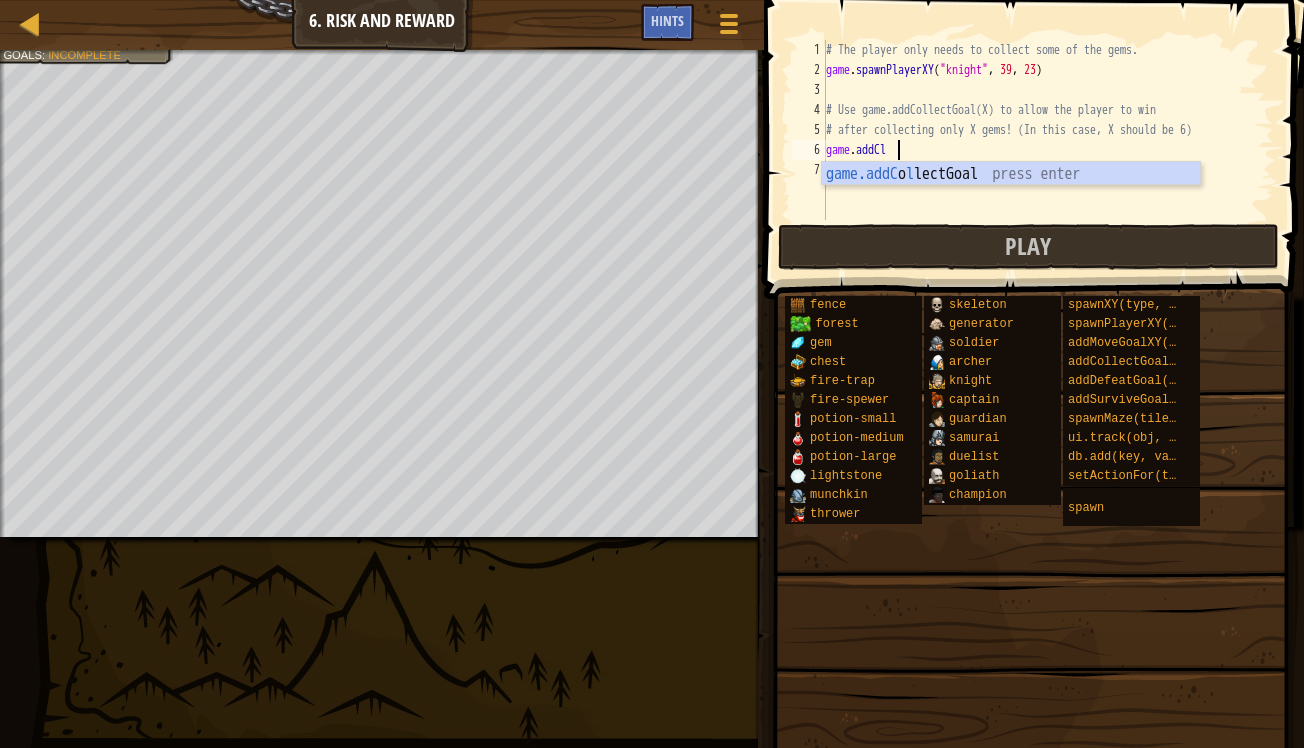 type on "game.addC" 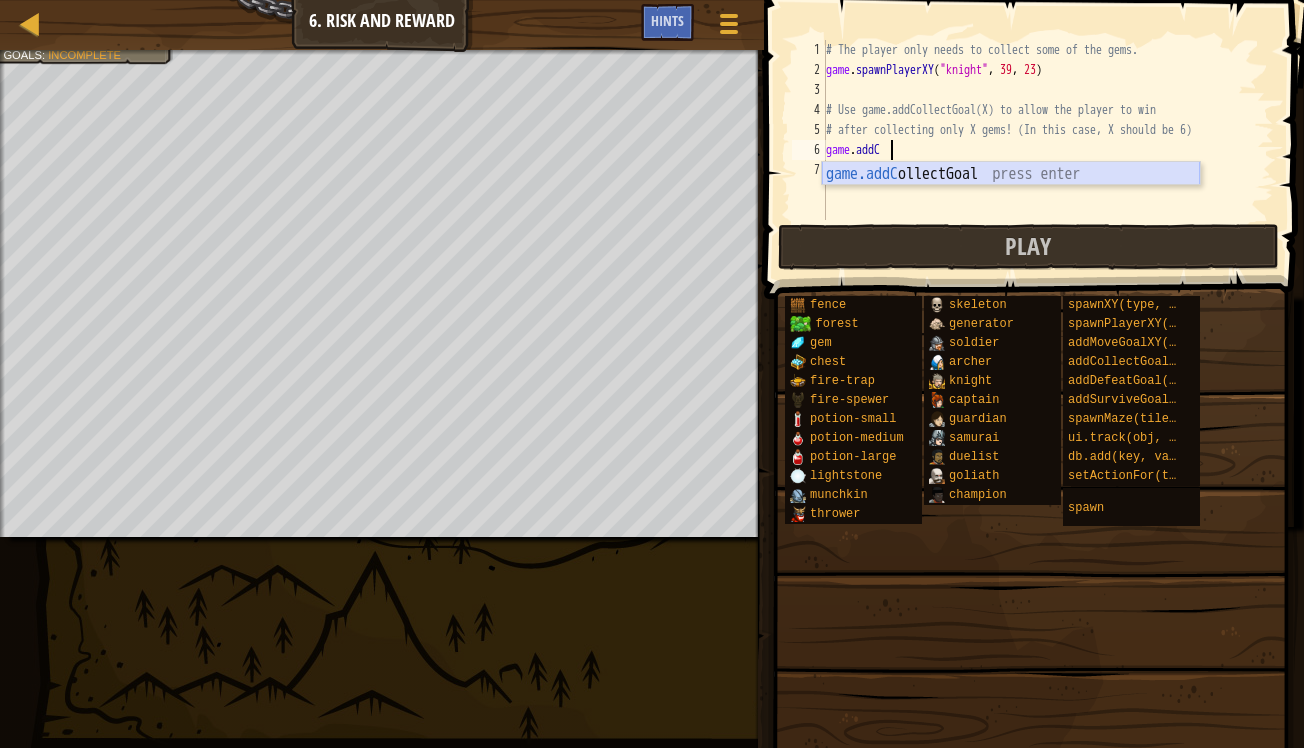 click on "game.addC ollectGoal press enter" at bounding box center (1011, 198) 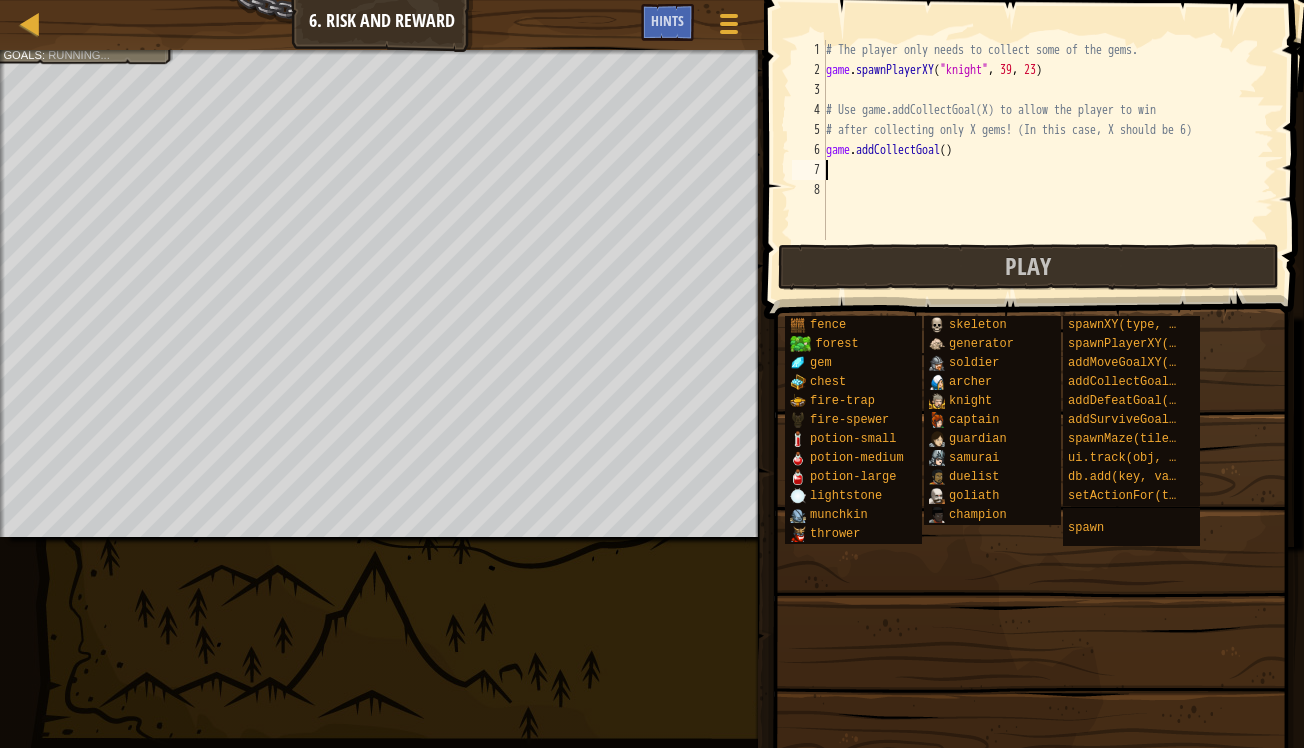 scroll, scrollTop: 9, scrollLeft: 0, axis: vertical 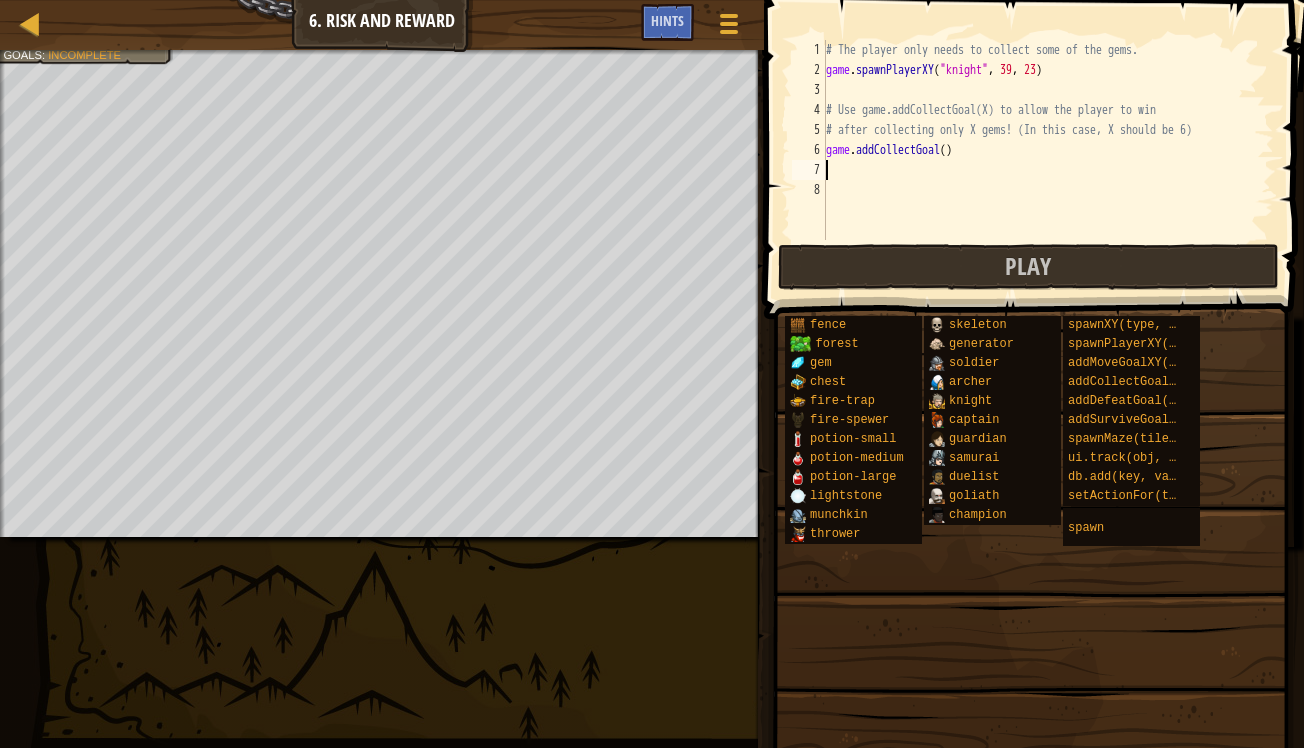 click on "# The player only needs to collect some of the gems. game . spawnPlayerXY ( "knight" ,   39 ,   23 ) # Use game.addCollectGoal(X) to allow the player to win # after collecting only X gems! (In this case, X should be 6) game . addCollectGoal ( )" at bounding box center (1048, 160) 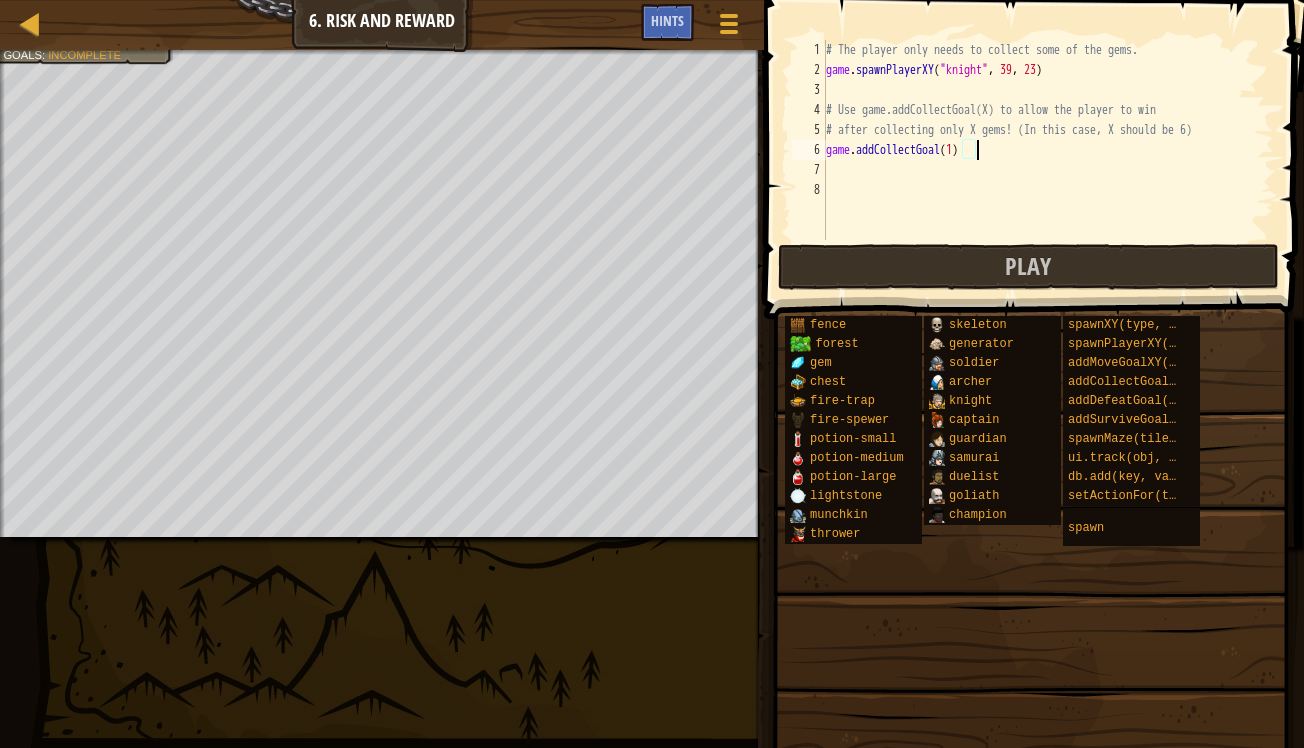 scroll, scrollTop: 9, scrollLeft: 12, axis: both 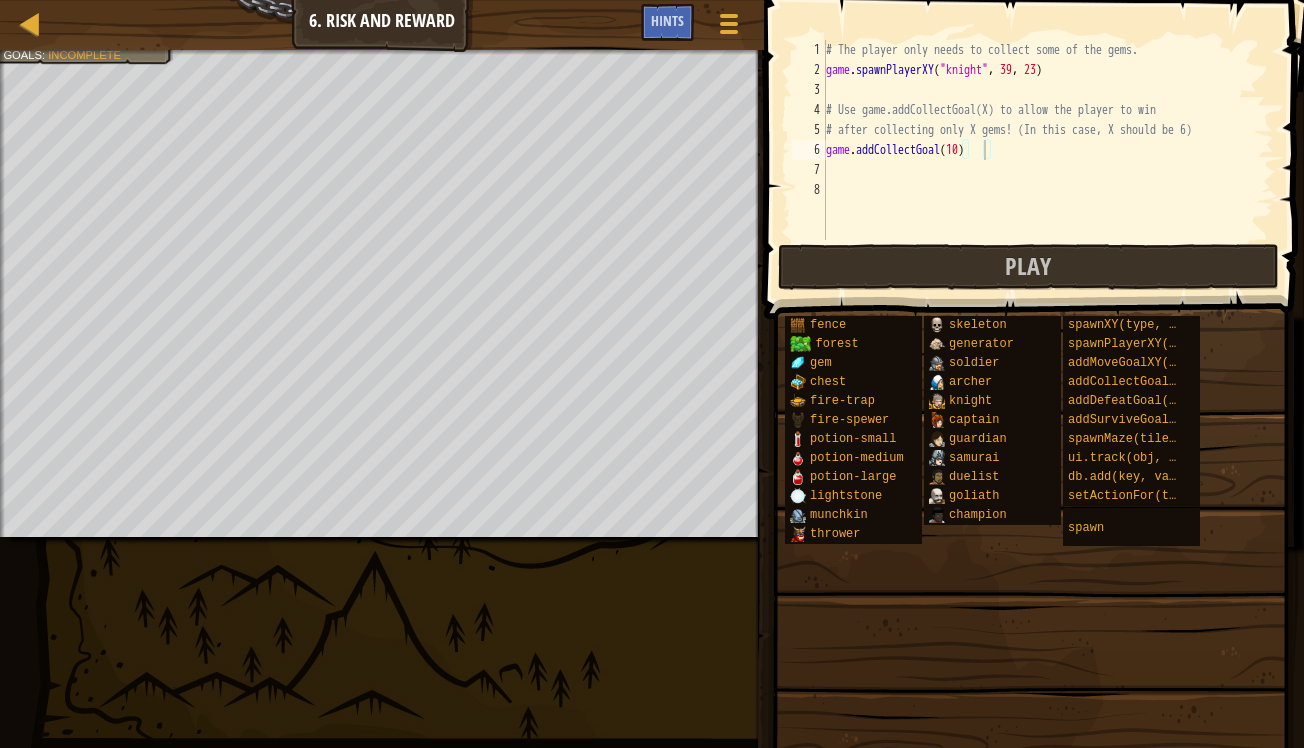 click at bounding box center (1036, 131) 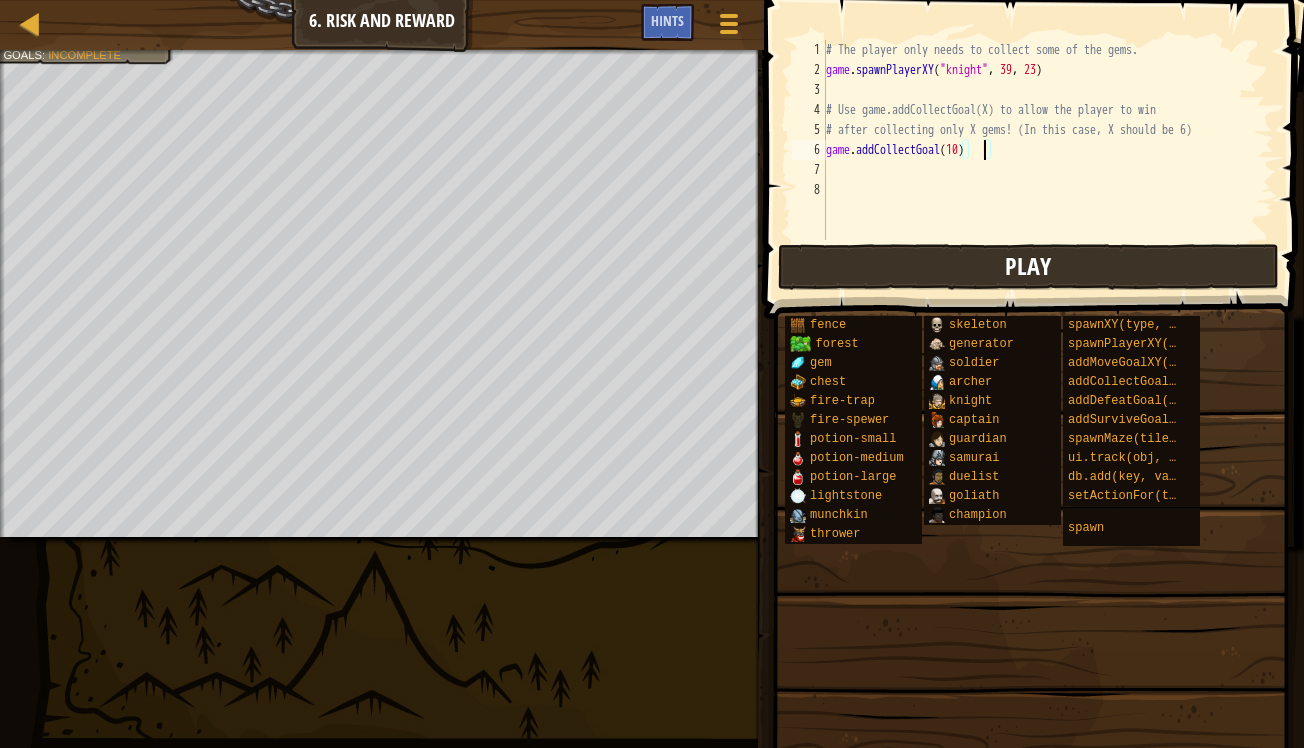 click on "Play" at bounding box center (1028, 267) 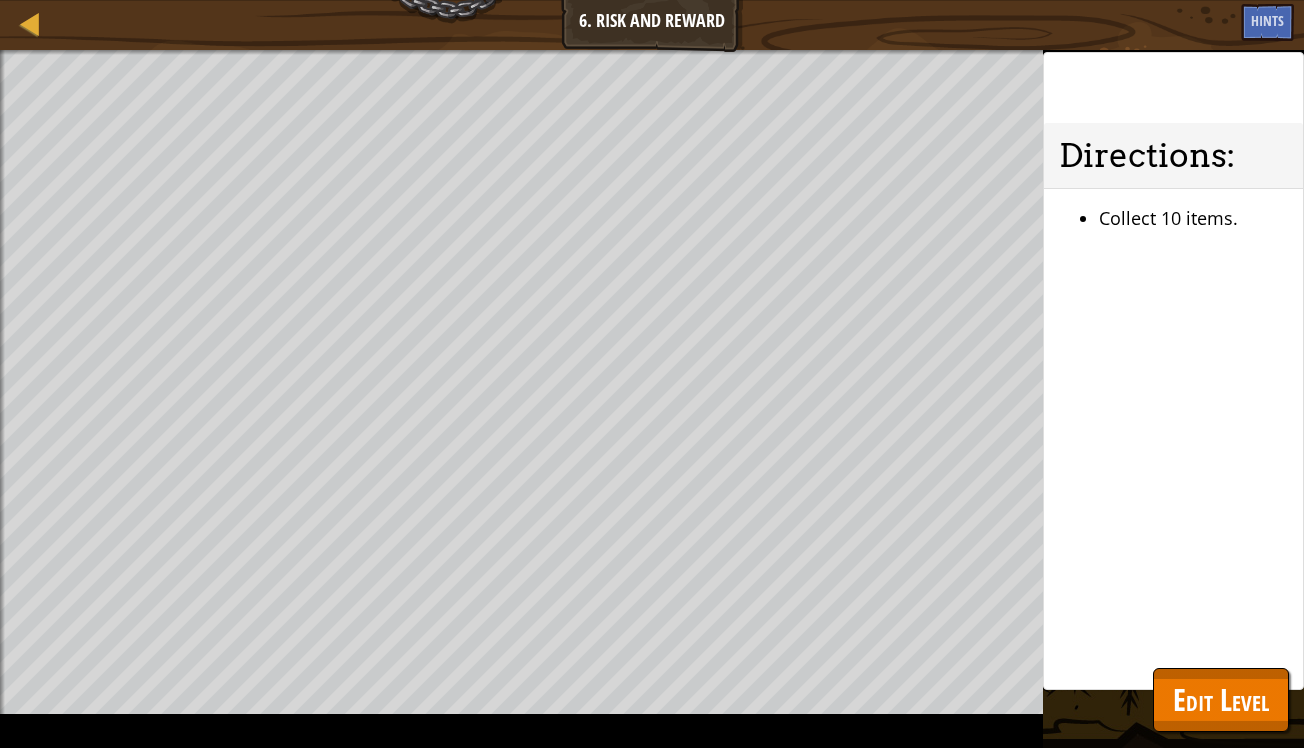 click on "Edit Level" at bounding box center [1221, 699] 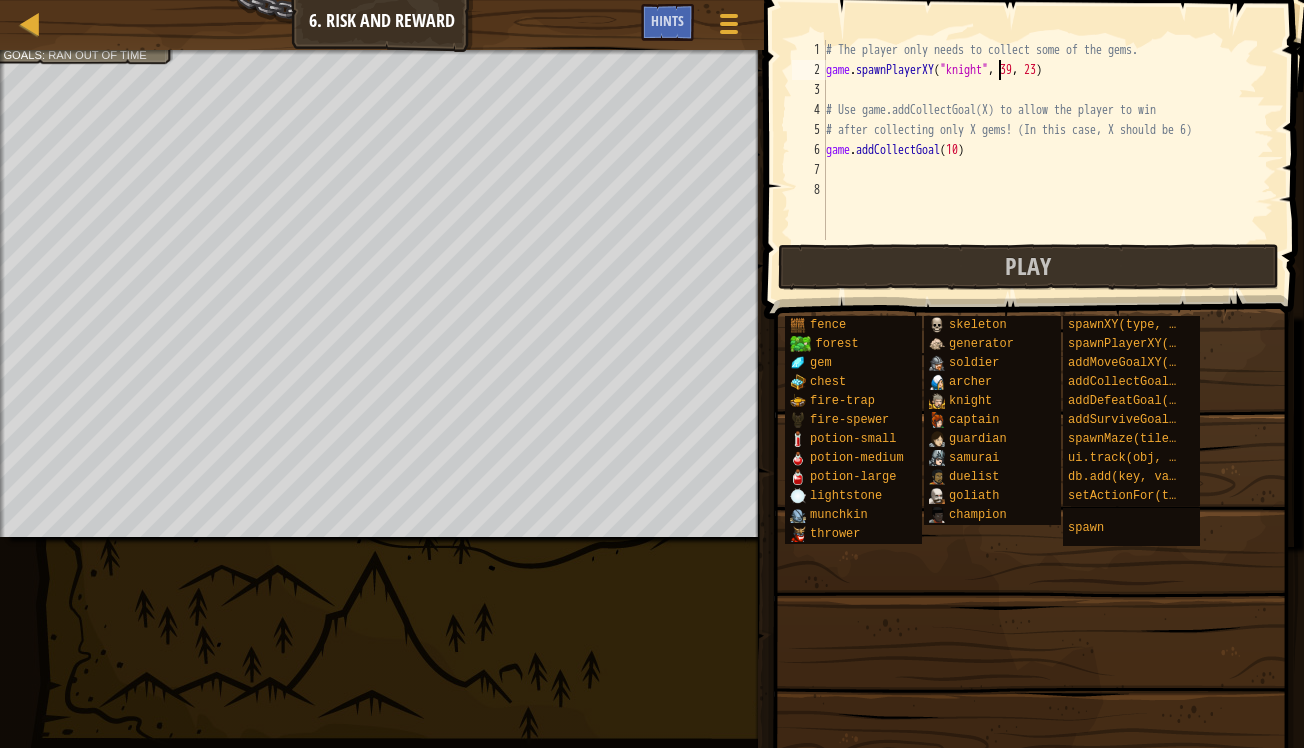 click on "# The player only needs to collect some of the gems. game . spawnPlayerXY ( "knight" ,   39 ,   23 ) # Use game.addCollectGoal(X) to allow the player to win # after collecting only X gems! (In this case, X should be 6) game . addCollectGoal ( 10 )" at bounding box center [1048, 160] 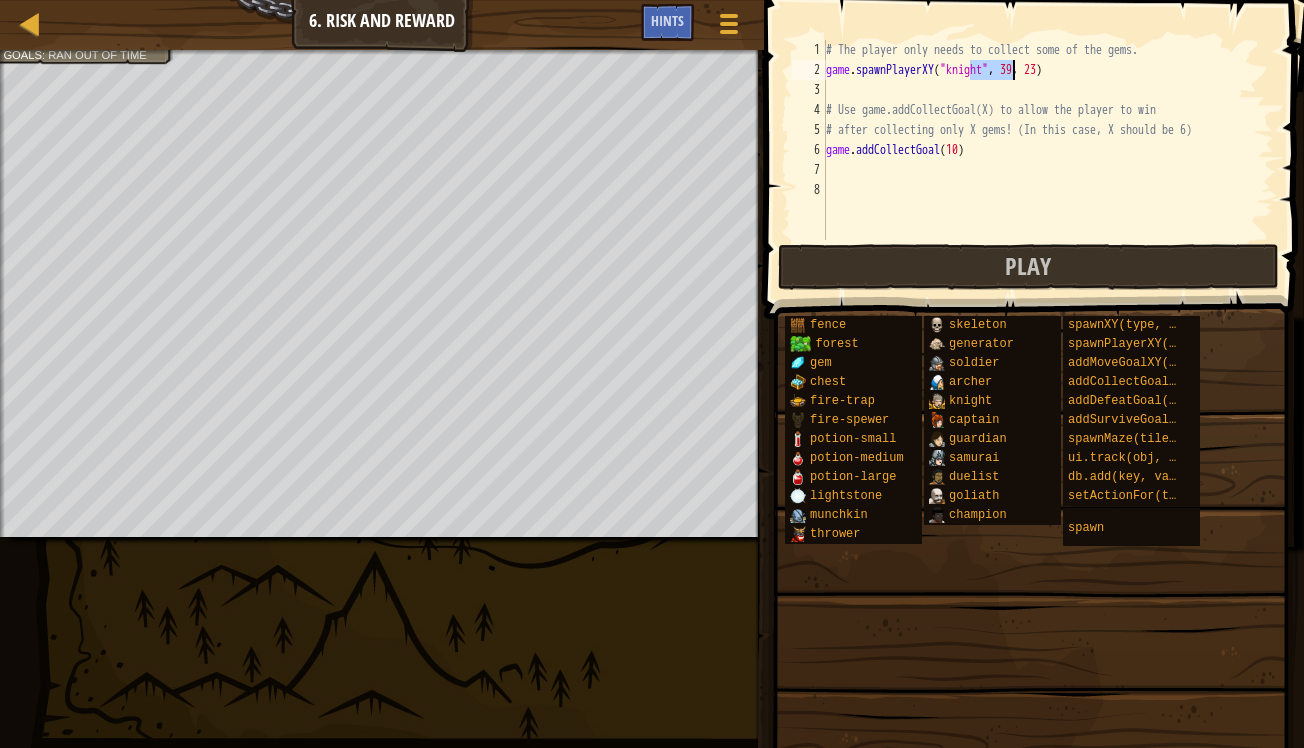 click on "# The player only needs to collect some of the gems. game . spawnPlayerXY ( "knight" ,   39 ,   23 ) # Use game.addCollectGoal(X) to allow the player to win # after collecting only X gems! (In this case, X should be 6) game . addCollectGoal ( 10 )" at bounding box center [1048, 160] 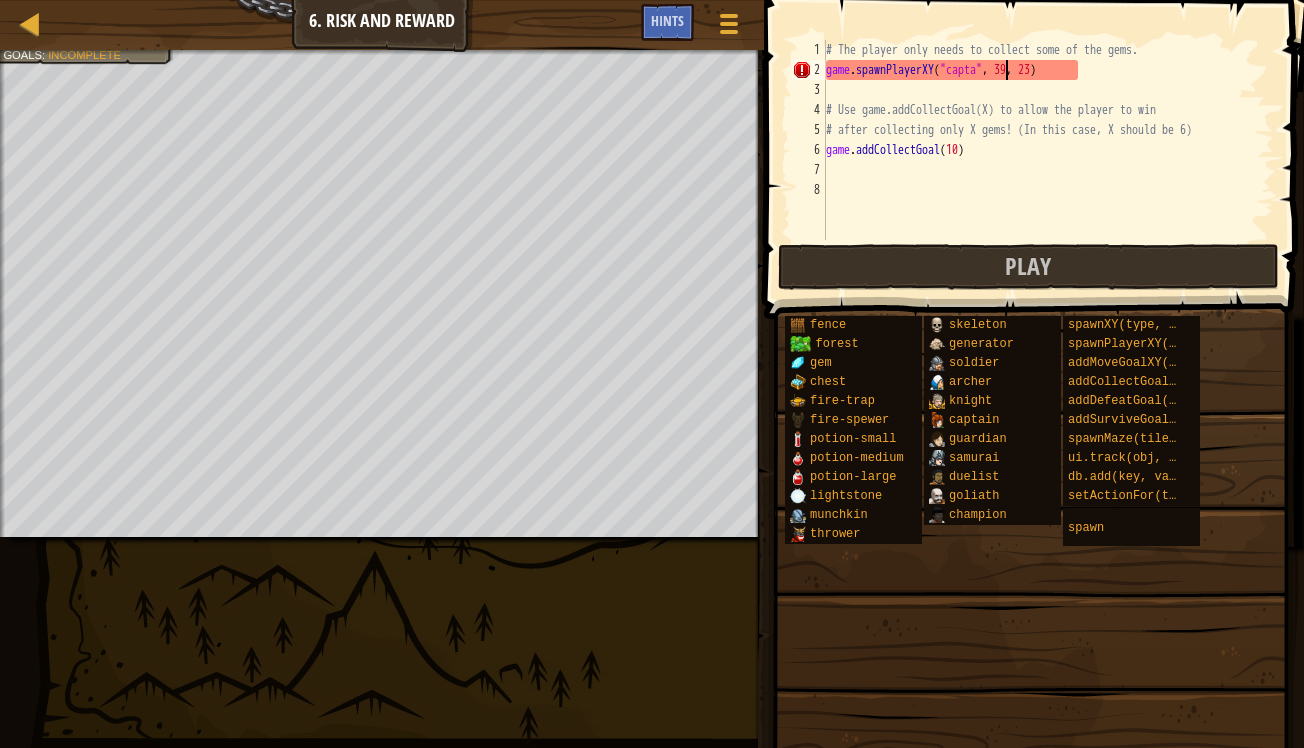 scroll, scrollTop: 9, scrollLeft: 15, axis: both 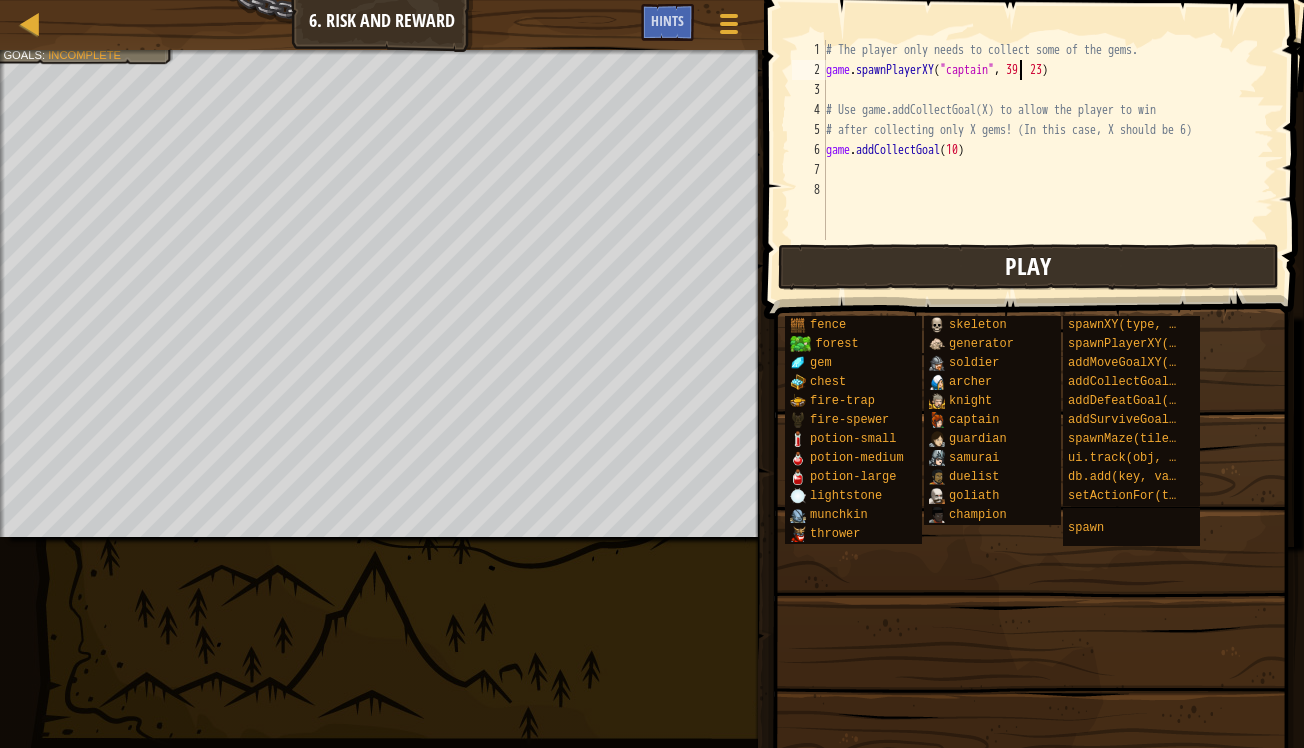 click on "Play" at bounding box center [1028, 267] 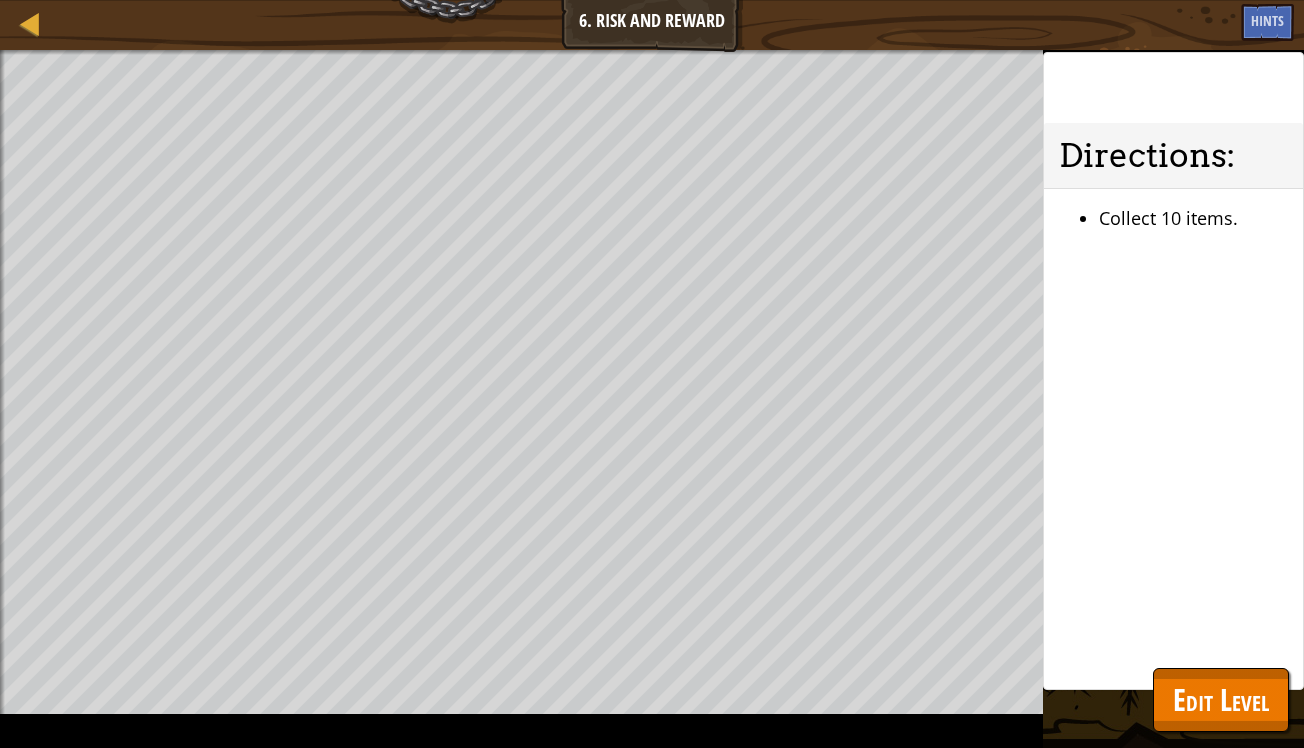click on "Edit Level" at bounding box center (1221, 700) 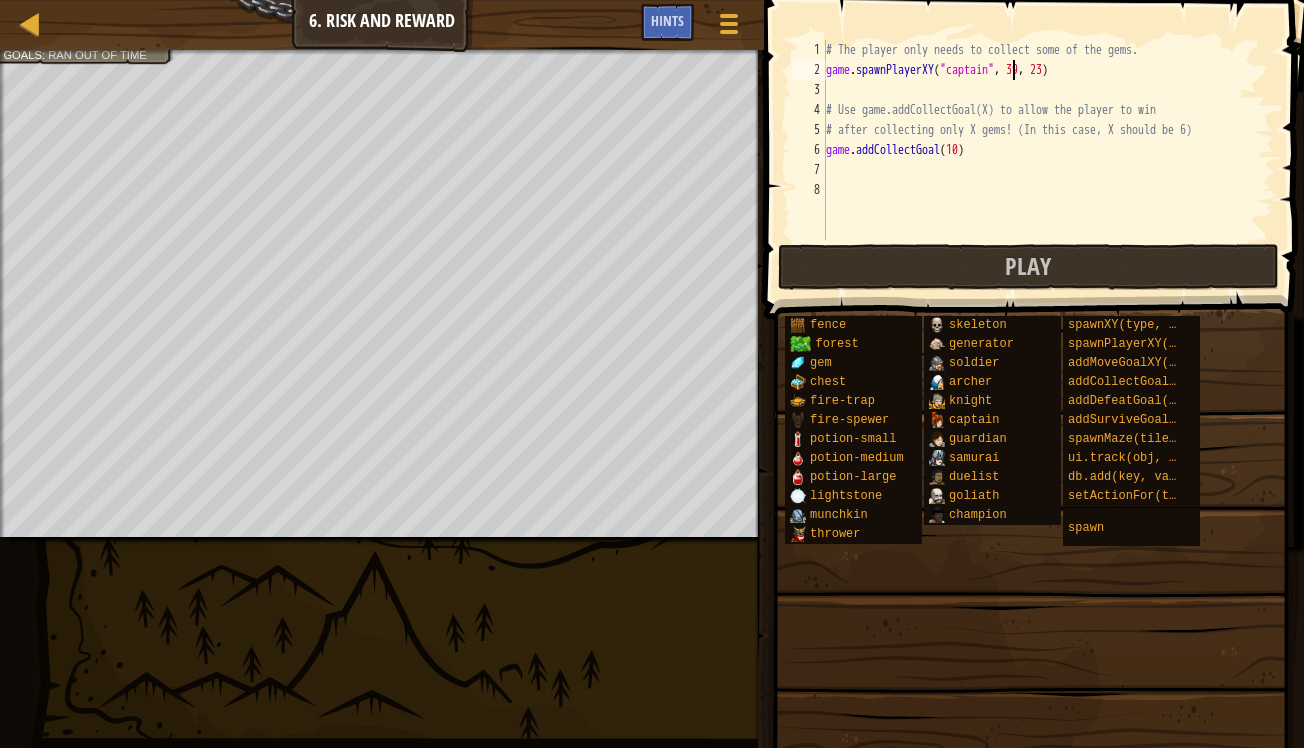 click on "# The player only needs to collect some of the gems. game . spawnPlayerXY ( "captain" ,   39 ,   23 ) # Use game.addCollectGoal(X) to allow the player to win # after collecting only X gems! (In this case, X should be 6) game . addCollectGoal ( 10 )" at bounding box center (1048, 160) 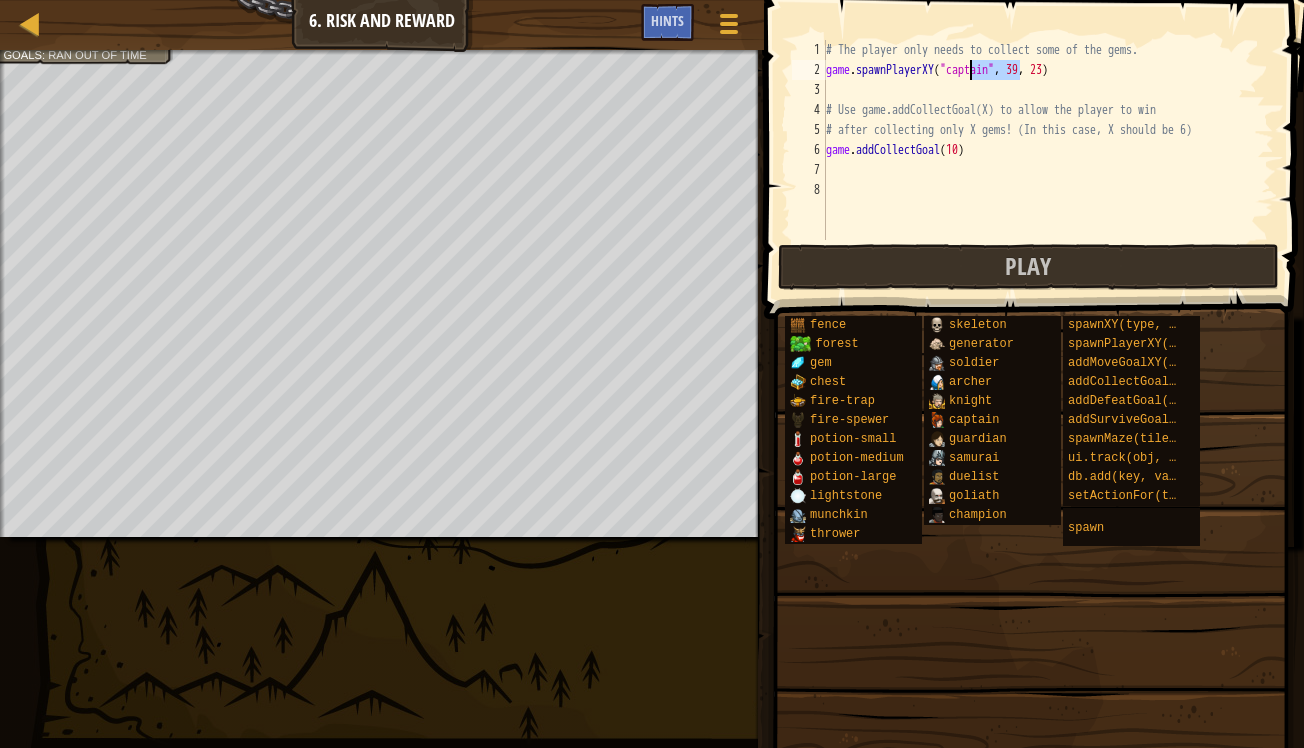 drag, startPoint x: 1021, startPoint y: 73, endPoint x: 970, endPoint y: 71, distance: 51.0392 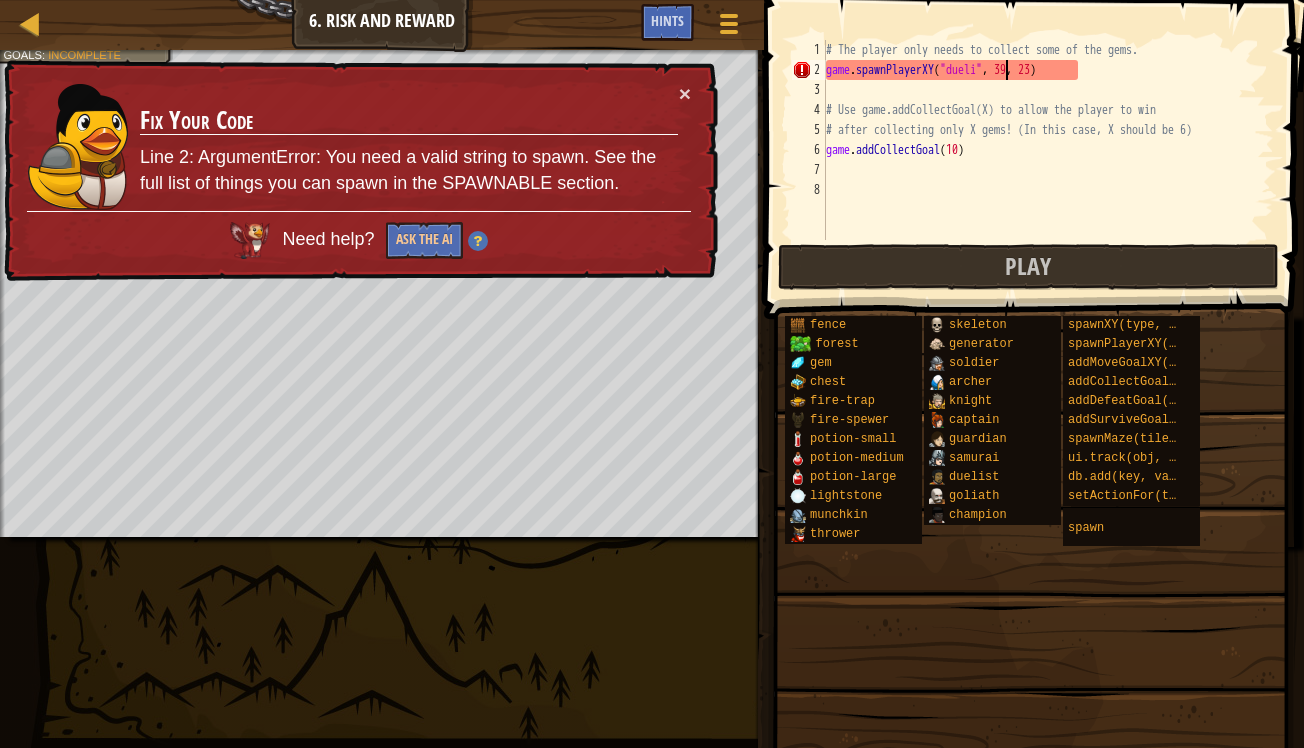 scroll, scrollTop: 9, scrollLeft: 15, axis: both 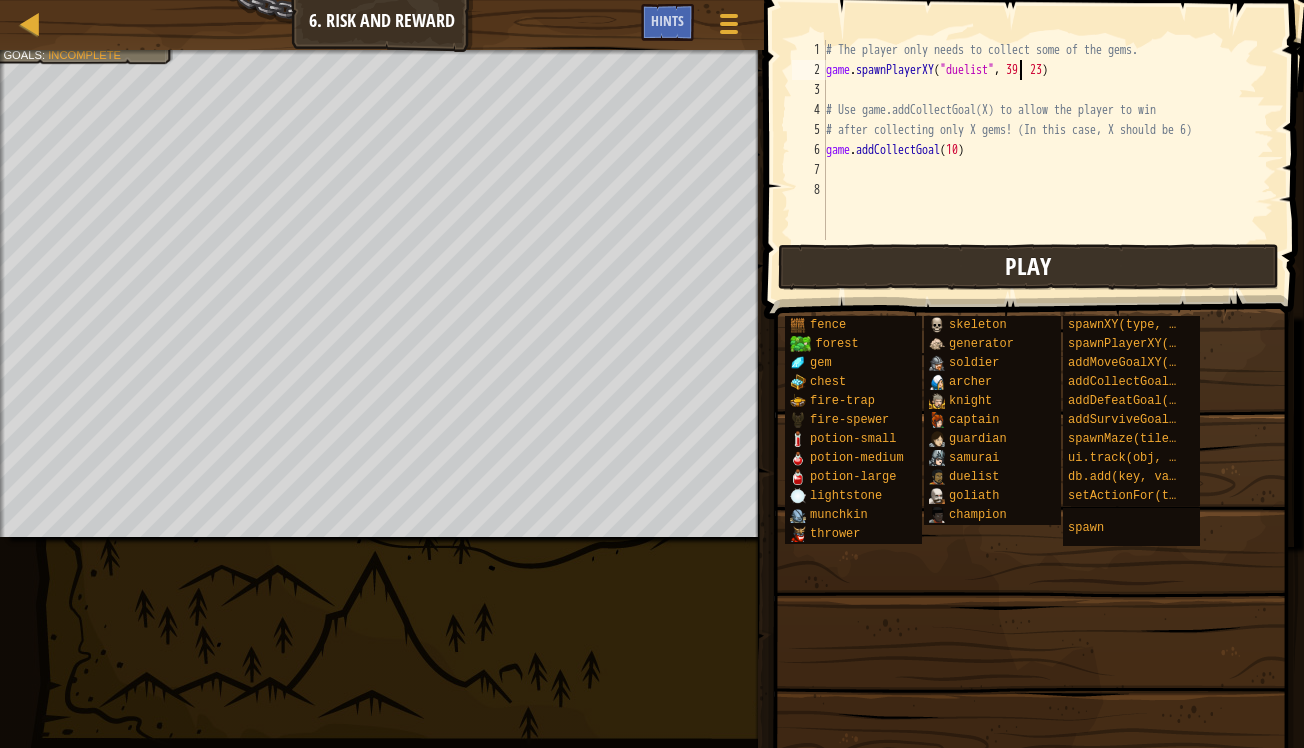 type on "game.spawnPlayerXY("duelist", 39, 23)" 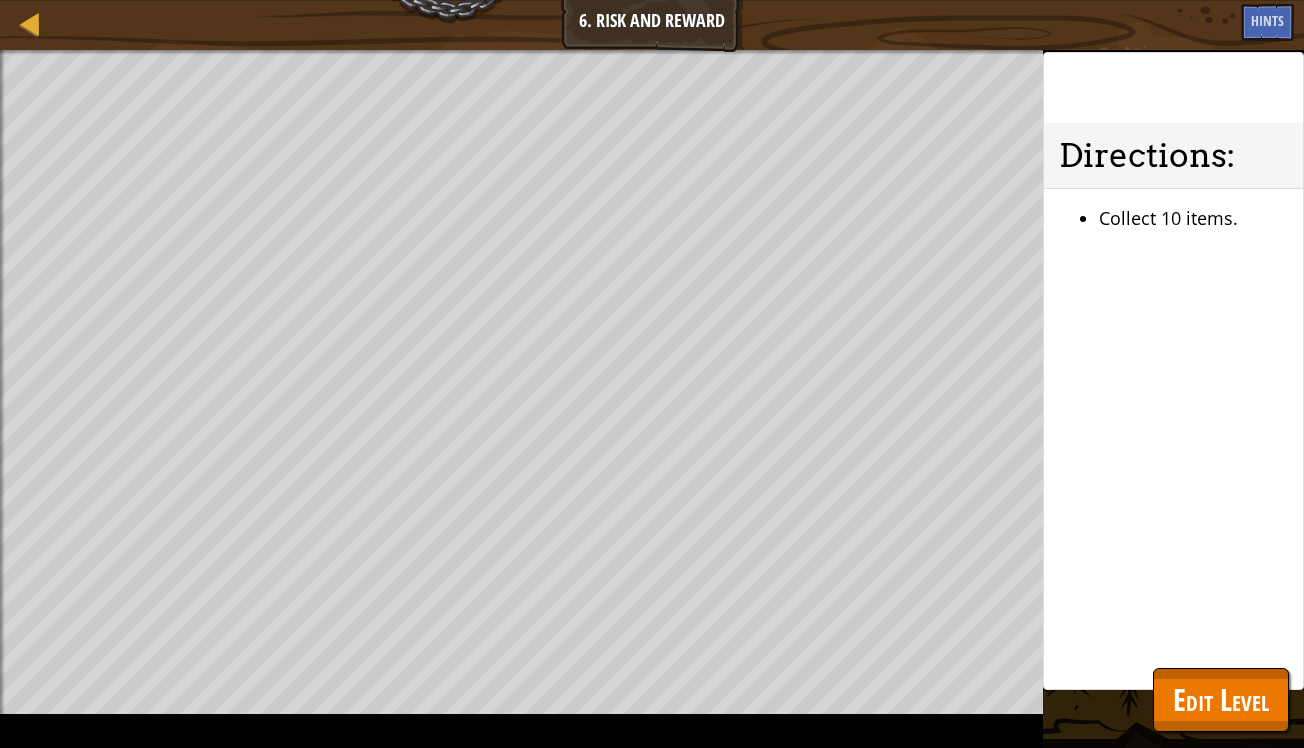click on "Edit Level" at bounding box center (1221, 700) 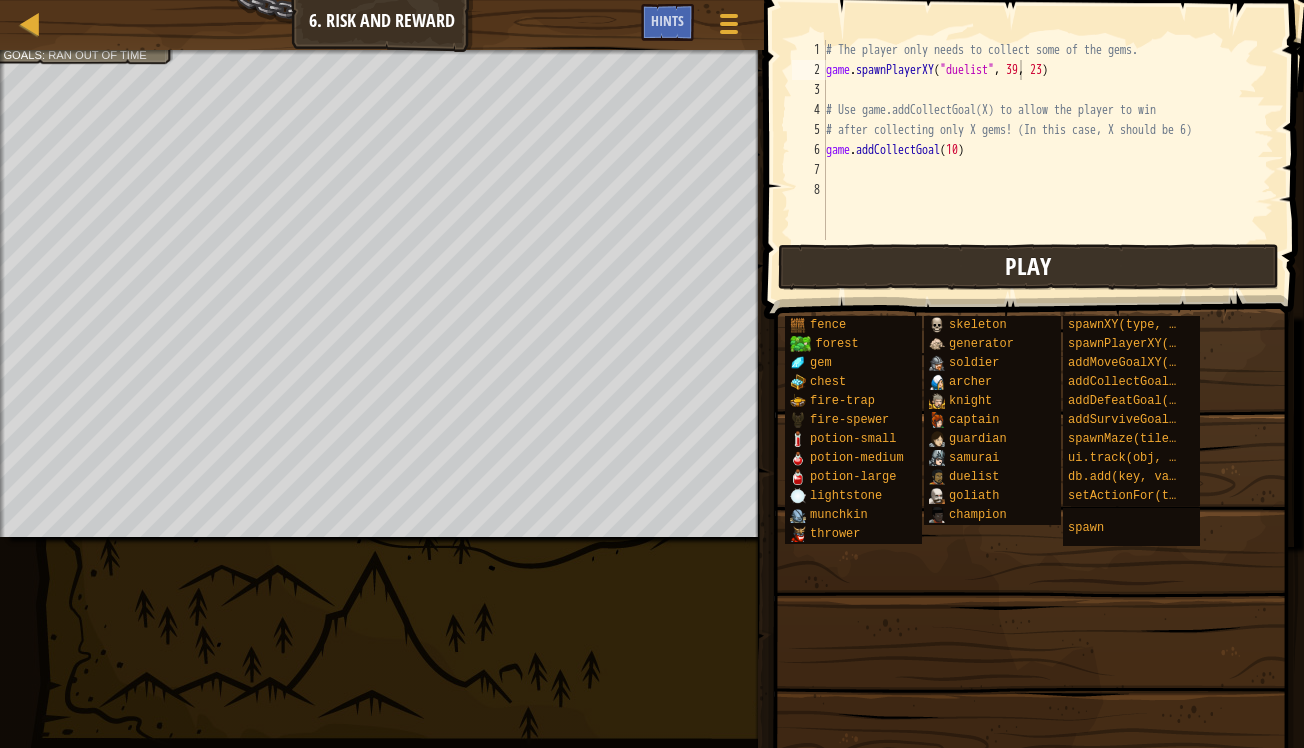 click on "Play" at bounding box center [1028, 267] 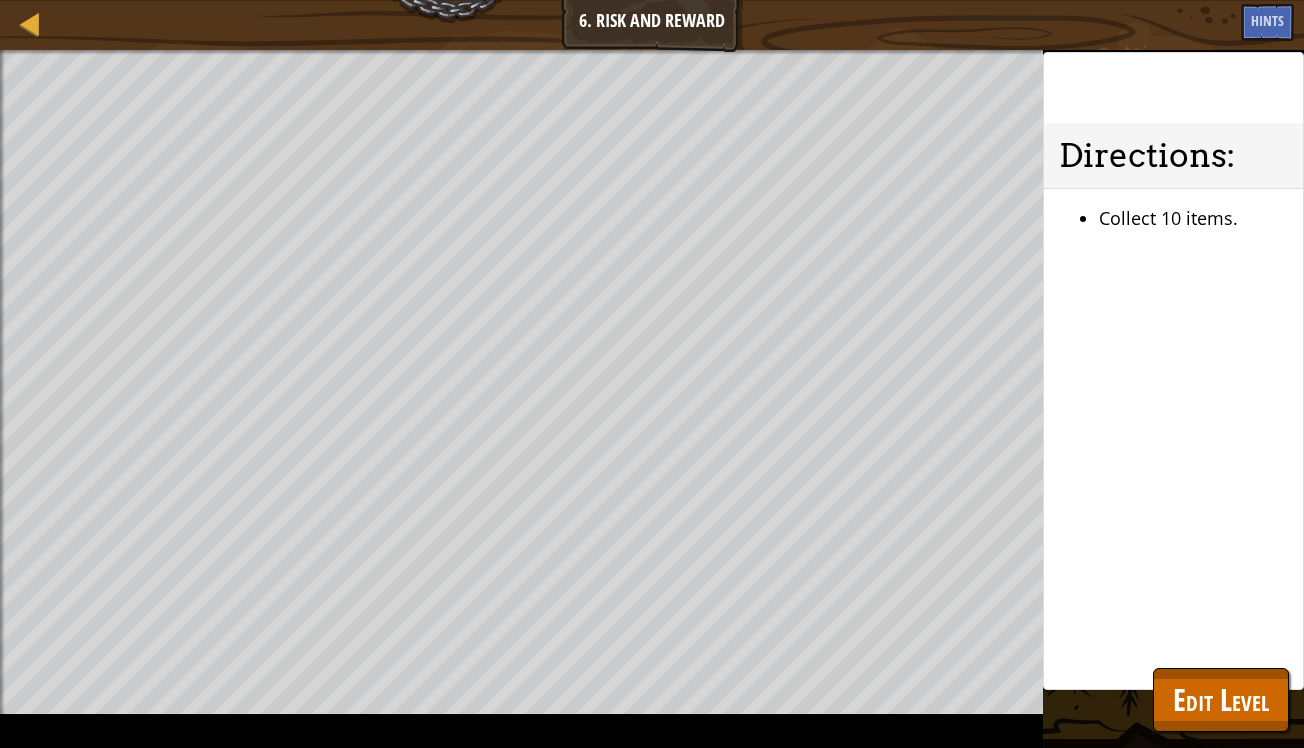 click on "Directions : Collect 10 items." at bounding box center [1173, 371] 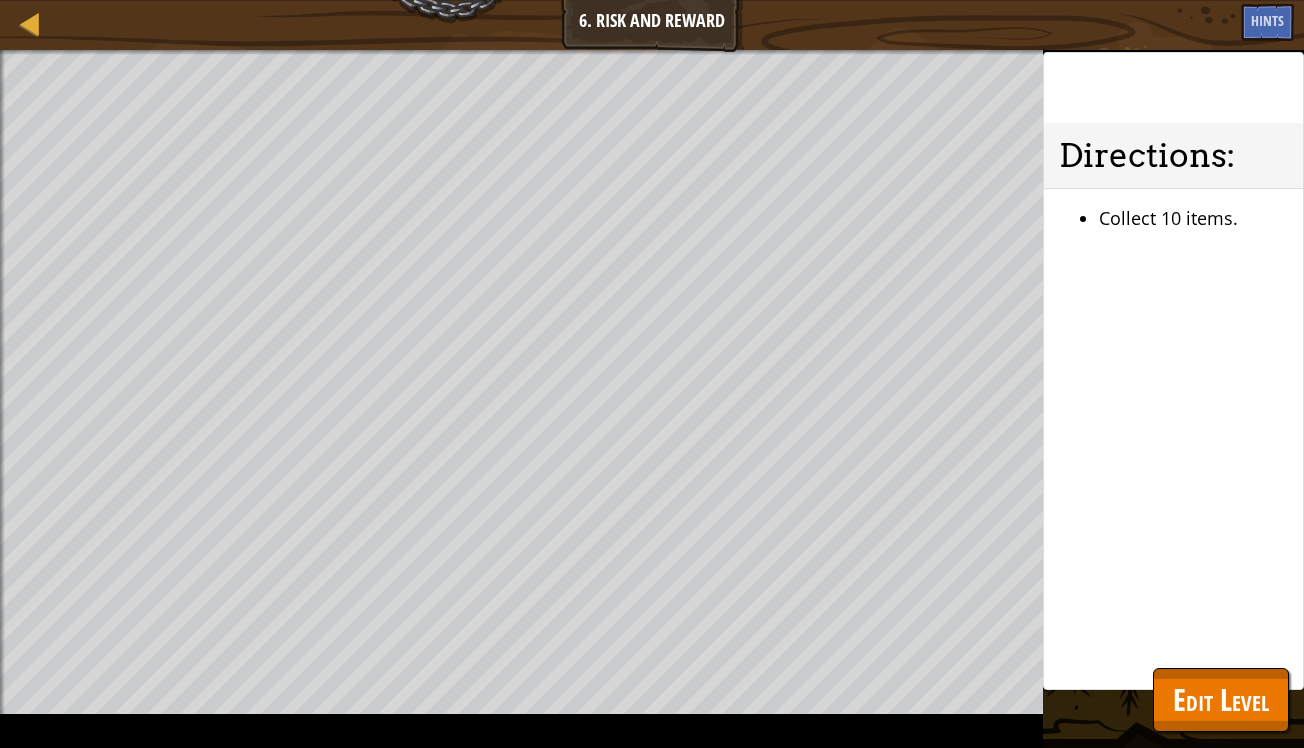 click on "Edit Level" at bounding box center [1221, 700] 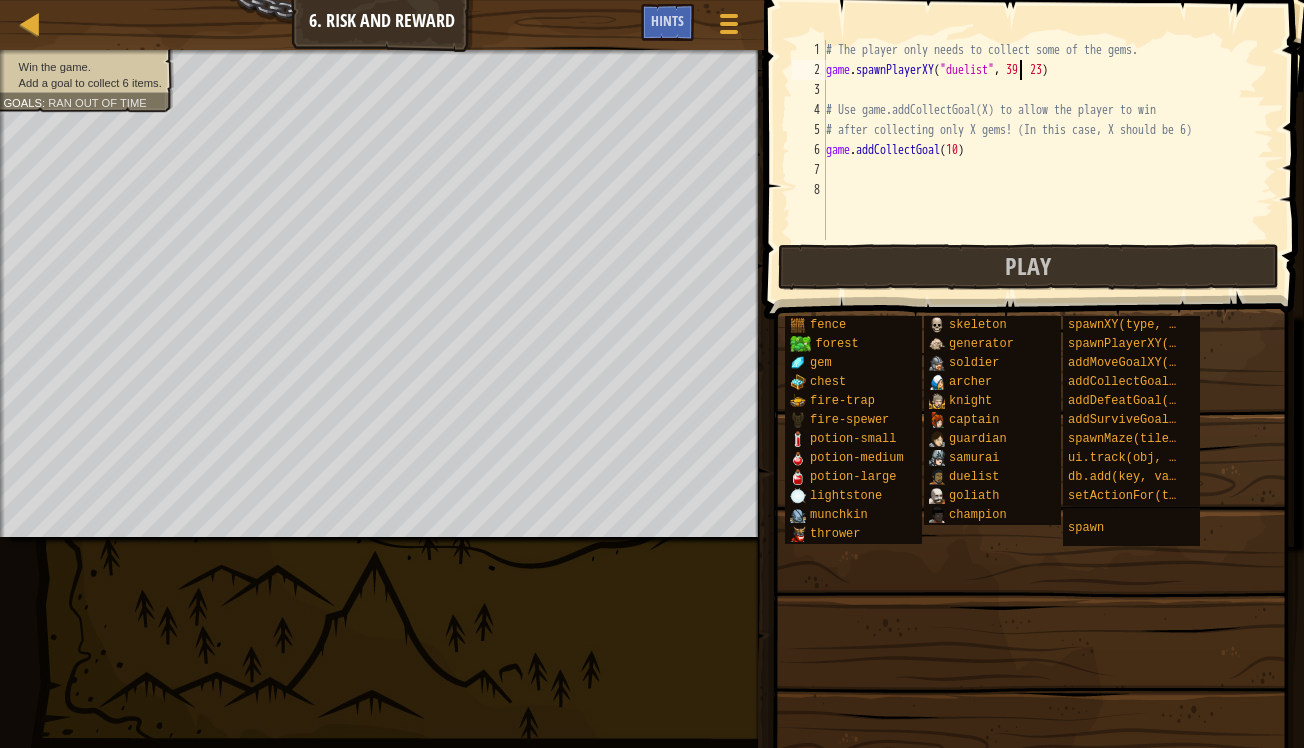 click on "Map 6. Risk and Reward Game Menu Done Hints 1     הההההההההההההההההההההההההההההההההההההההההההההההההההההההההההההההההההההההההההההההההההההההההההההההההההההההההההההההההההההההההההההההההההההההההההההההההההההההההההההההההההההההההההההההההההההההההההההההההההההההההההההההההההההההההההההההההההההההההההההההההההההההההההההההה XXXXXXXXXXXXXXXXXXXXXXXXXXXXXXXXXXXXXXXXXXXXXXXXXXXXXXXXXXXXXXXXXXXXXXXXXXXXXXXXXXXXXXXXXXXXXXXXXXXXXXXXXXXXXXXXXXXXXXXXXXXXXXXXXXXXXXXXXXXXXXXXXXXXXXXXXXXXXXXXXXXXXXXXXXXXXXXXXXXXXXXXXXXXXXXXXXXXXXXXXXXXXXXXXXXXXXXXXXXXXXXXXXXXXXXXXXXXXXXXXXXXXXXXXXXXXXXX Solution × Hints game.spawnPlayerXY("duelist", 39, 23) 1 2 3 4 5 6 7 8 # The player only needs to collect some of the gems. game . spawnPlayerXY ( "duelist" ,   39 ,   23 ) game . addCollectGoal ( 10 )" at bounding box center [652, 0] 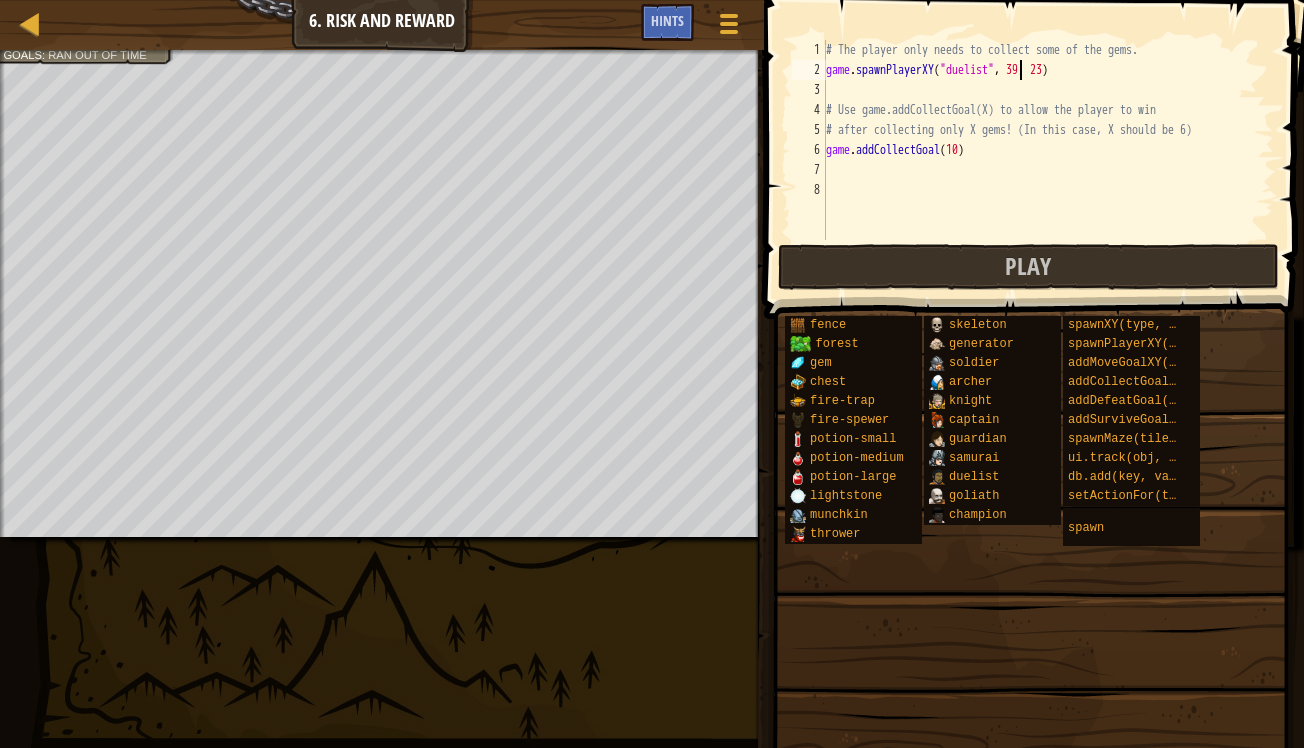 click on "Map 6. Risk and Reward Game Menu Done Hints" at bounding box center [382, 25] 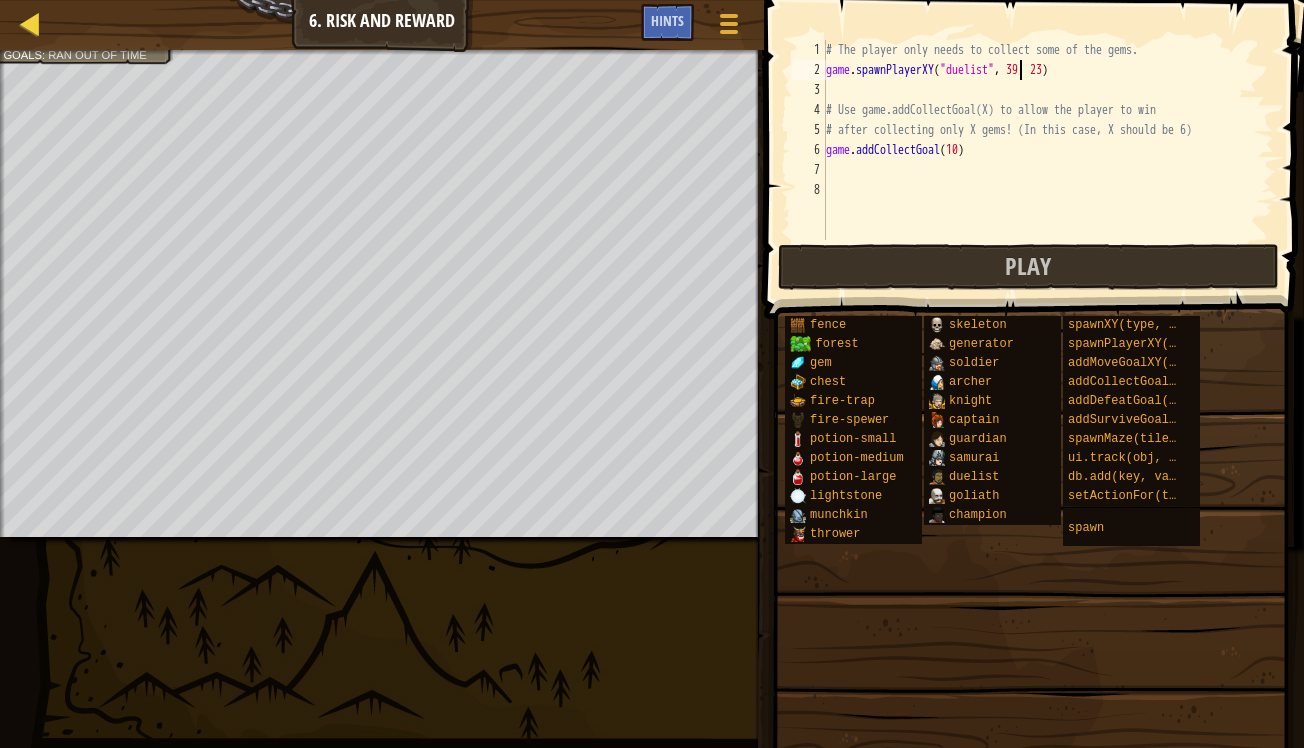 click at bounding box center [30, 23] 